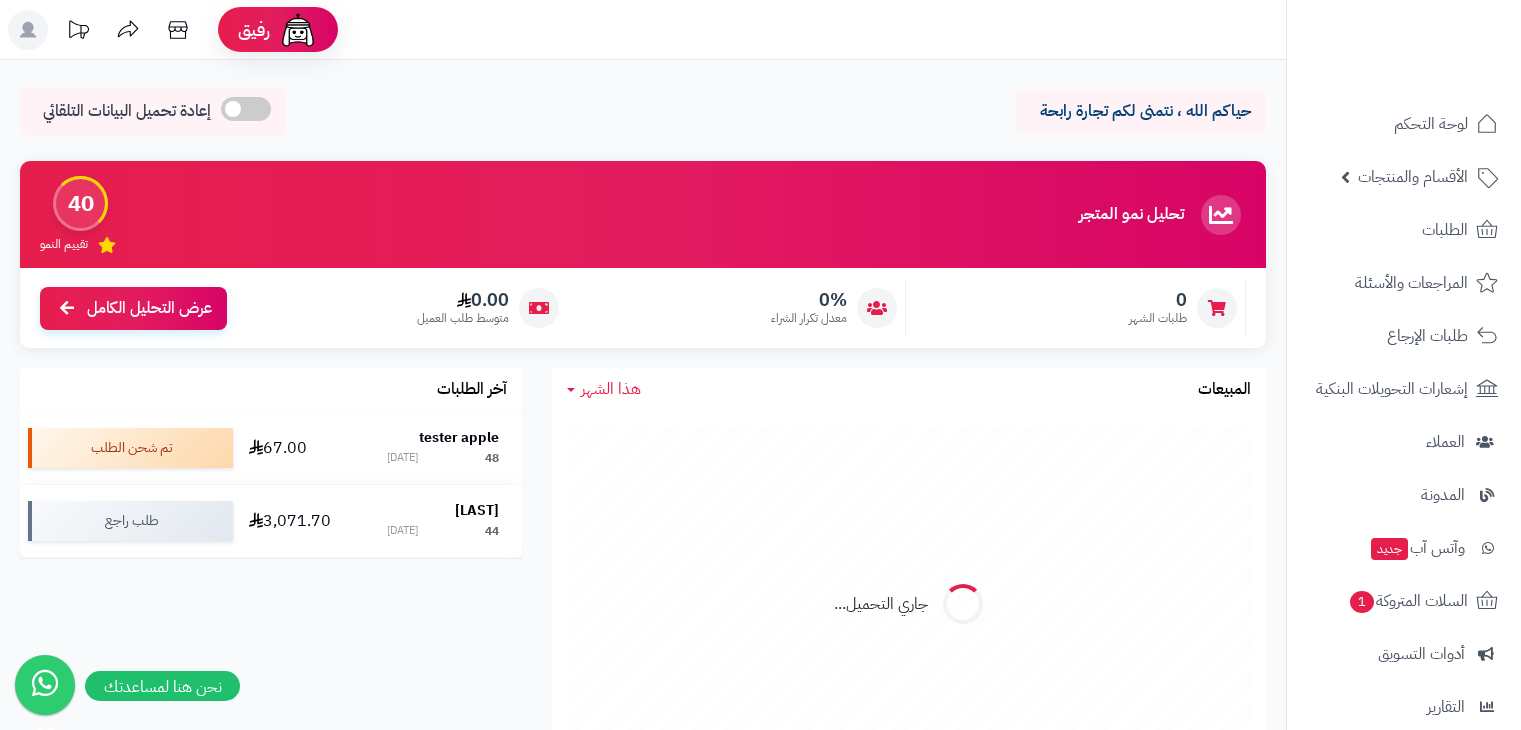 scroll, scrollTop: 0, scrollLeft: 0, axis: both 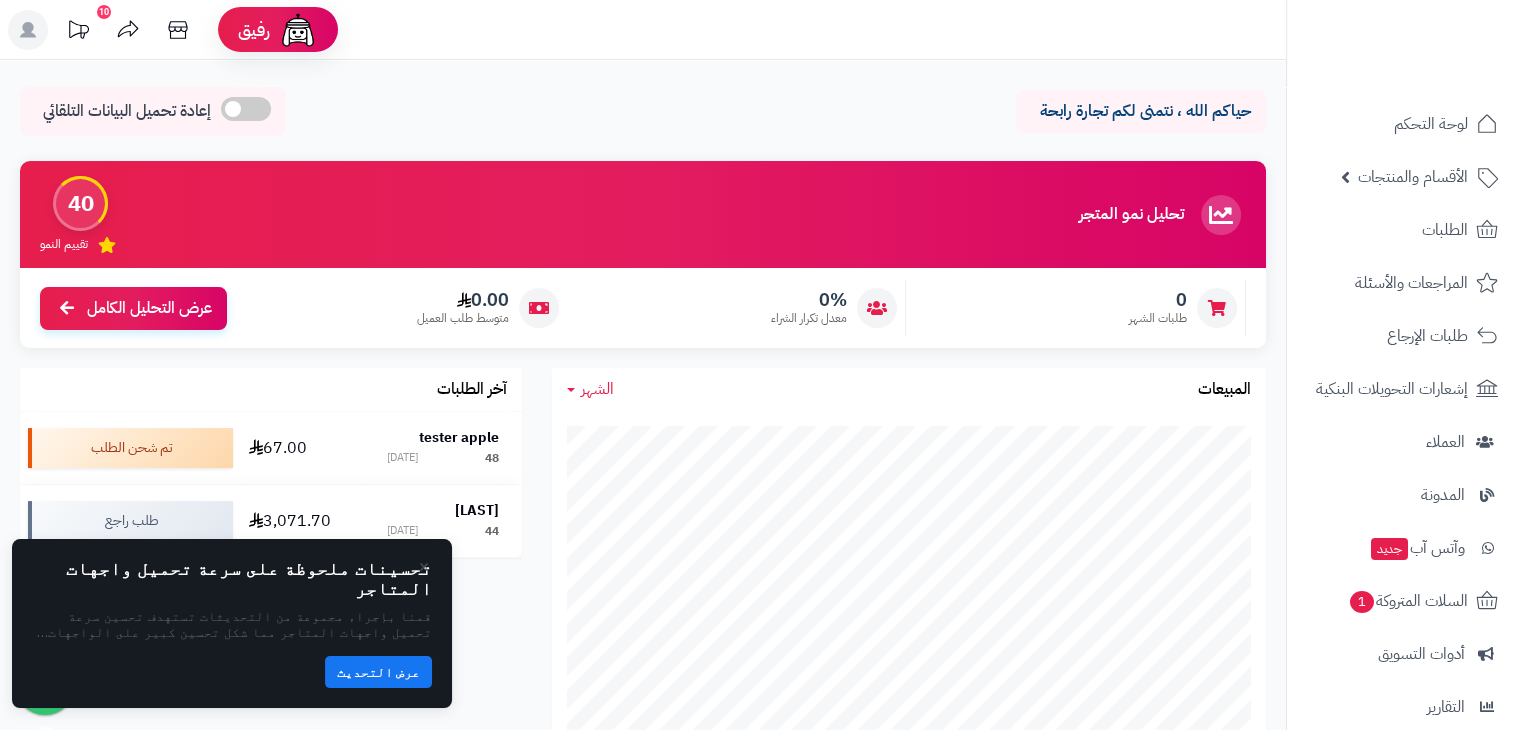click on "تحسينات ملحوظة على سرعة تحميل واجهات المتاجر قمنا بإجراء مجموعة من التحديثات تستهدف تحسين سرعة تحميل واجهات المتاجر مما شكل تحسين كبير على الواجهات بواقع سرعة تحميل تجاوزت 4 أضعاف ماقبل التحديث  مما يجعل سرعة تحميل الواجهات قياسا بمواقع التجارة الالكترونية العالمية عرض التحديث" at bounding box center (232, 623) 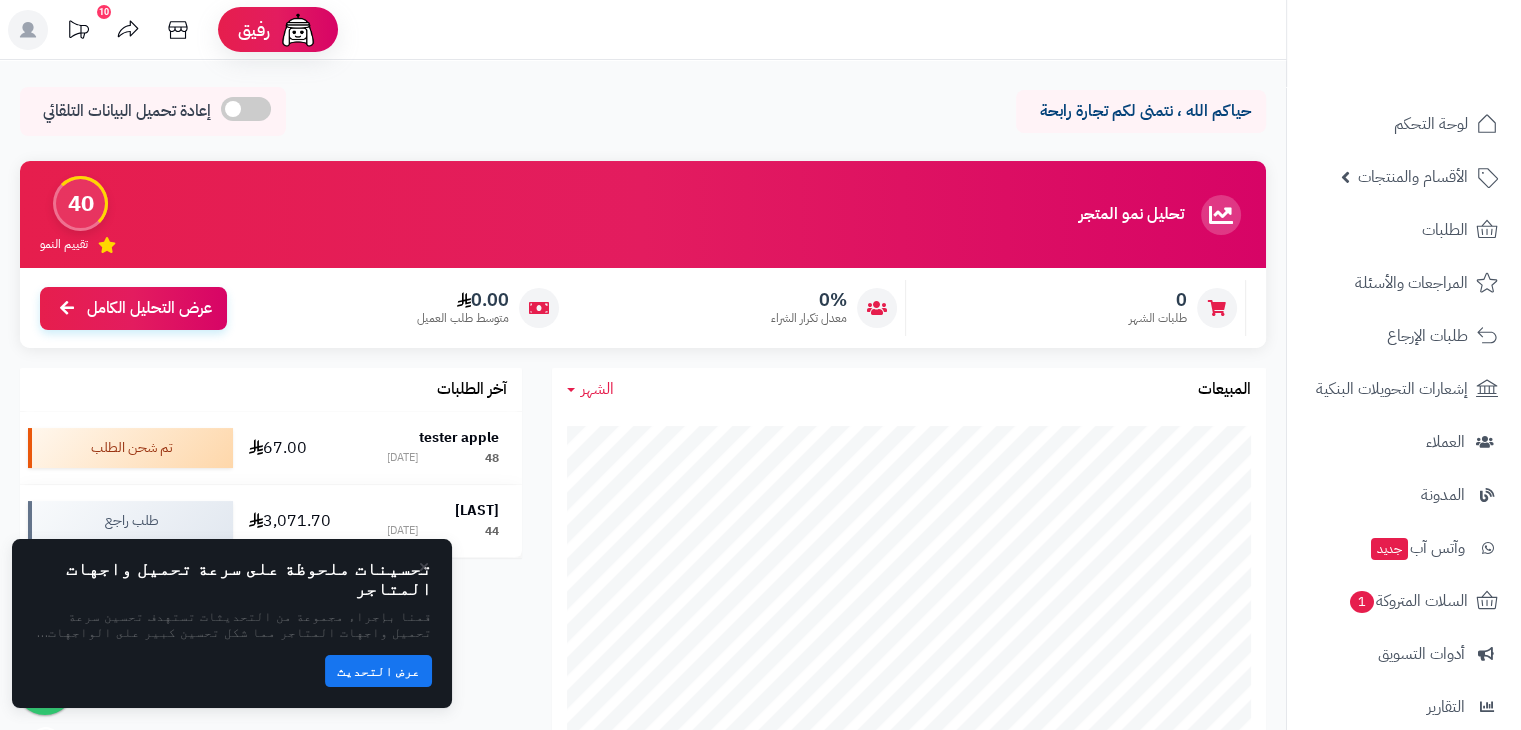 click on "عرض التحديث" at bounding box center [378, 671] 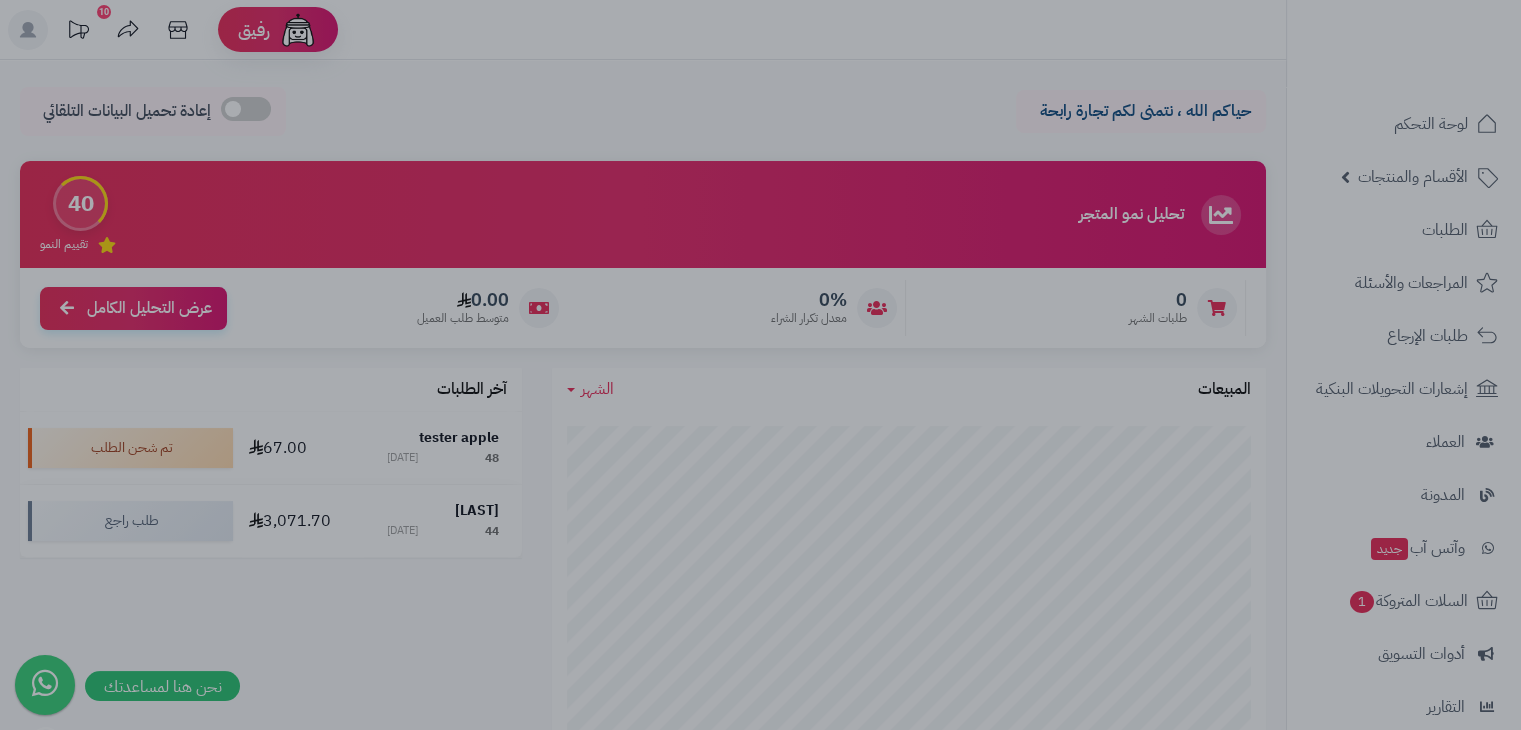 click at bounding box center [760, 365] 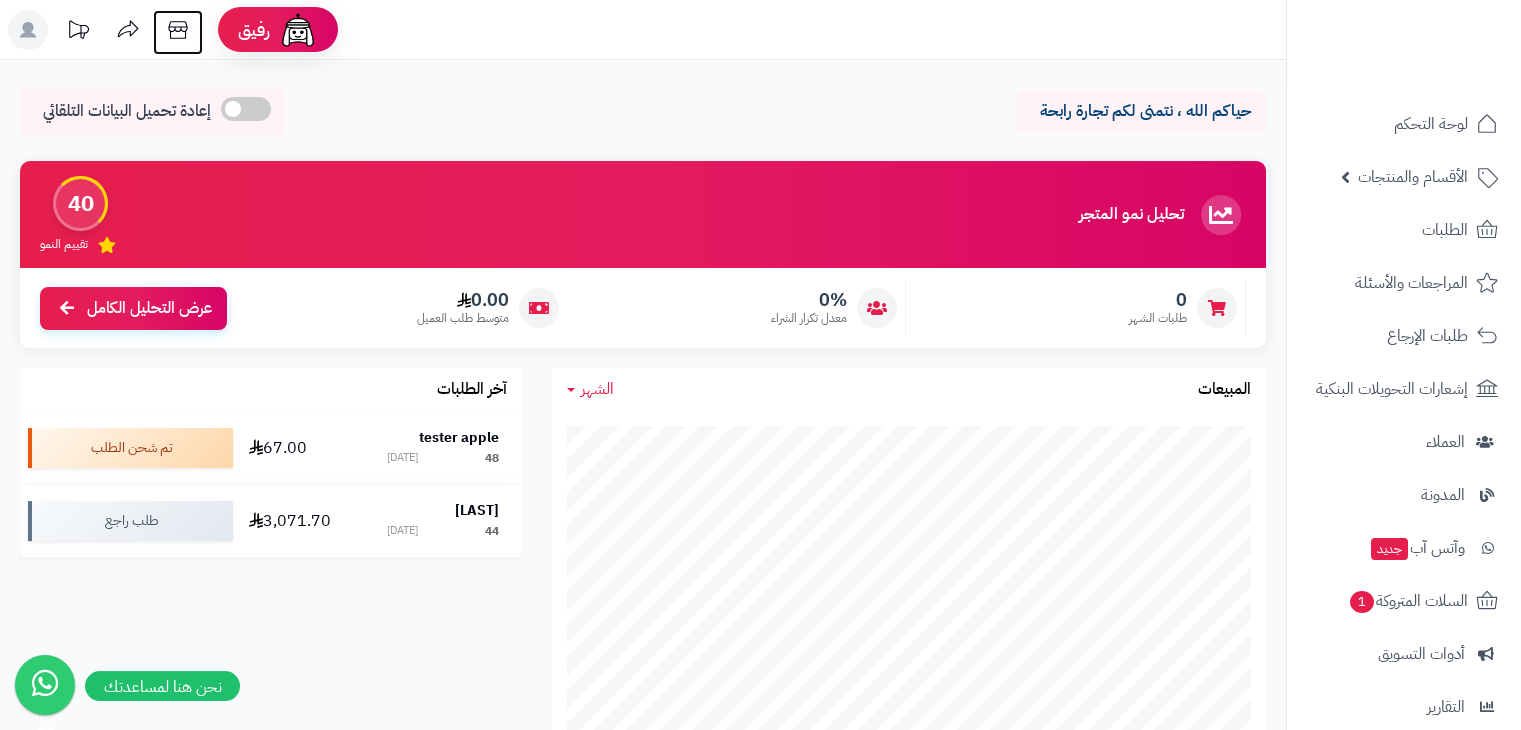 click 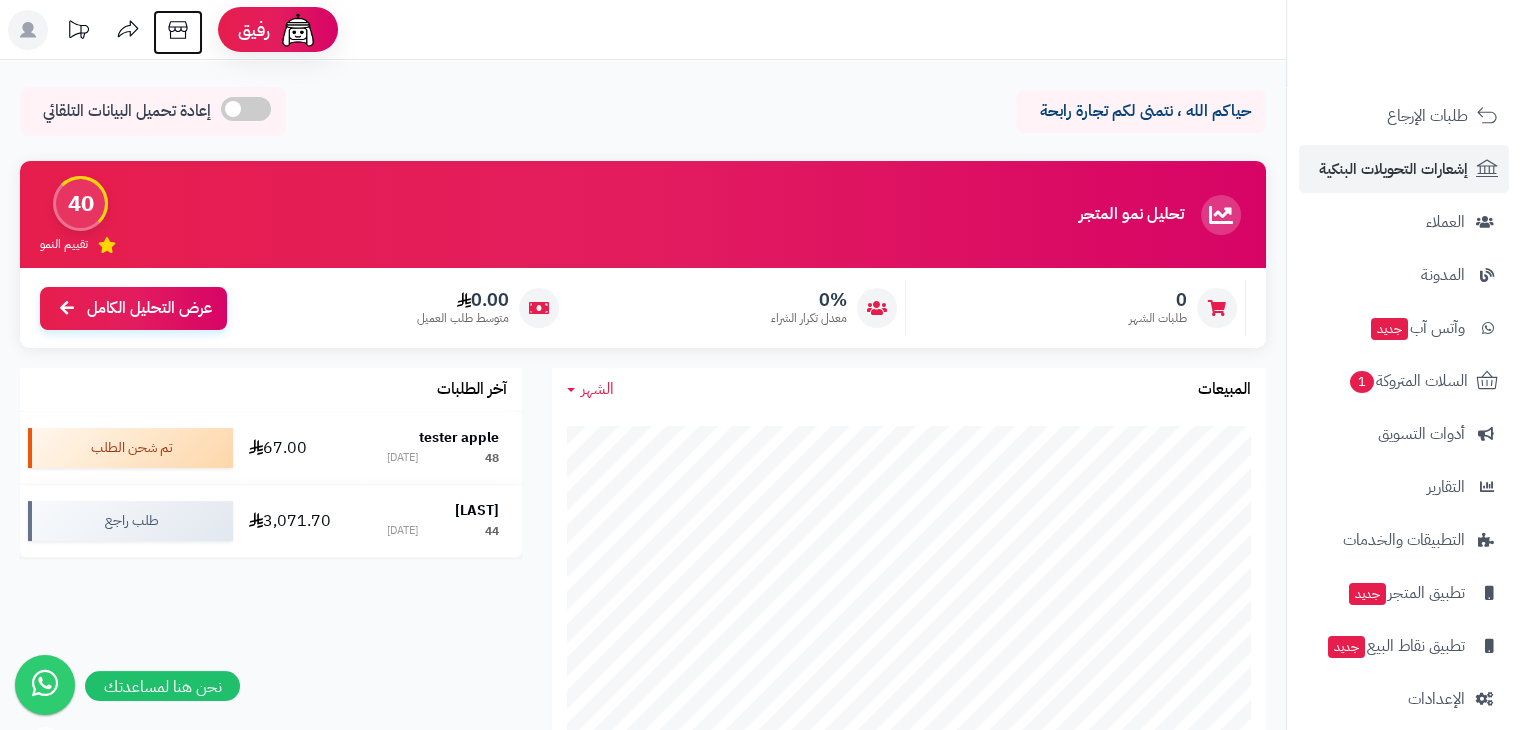 scroll, scrollTop: 238, scrollLeft: 0, axis: vertical 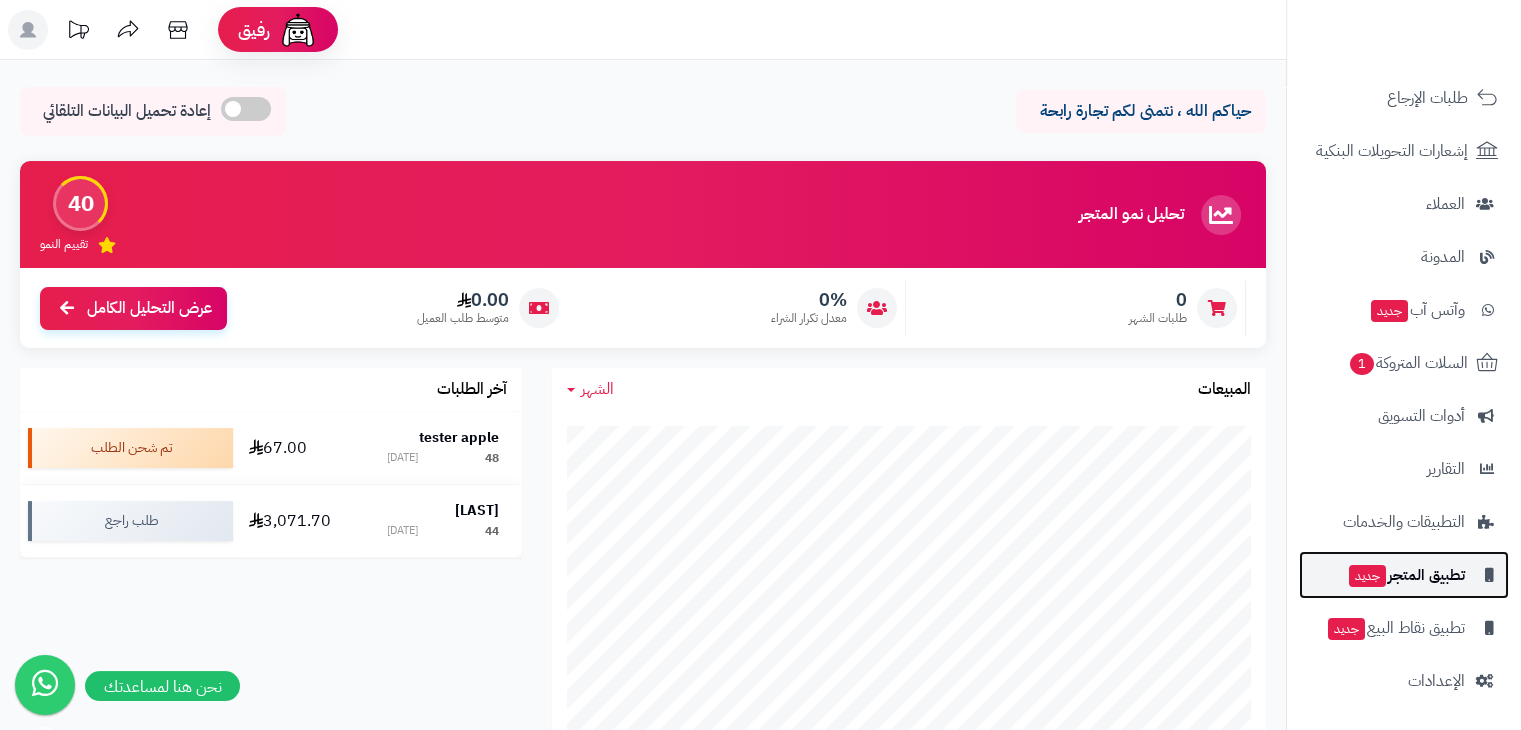 click on "تطبيق المتجر    جديد" at bounding box center (1406, 575) 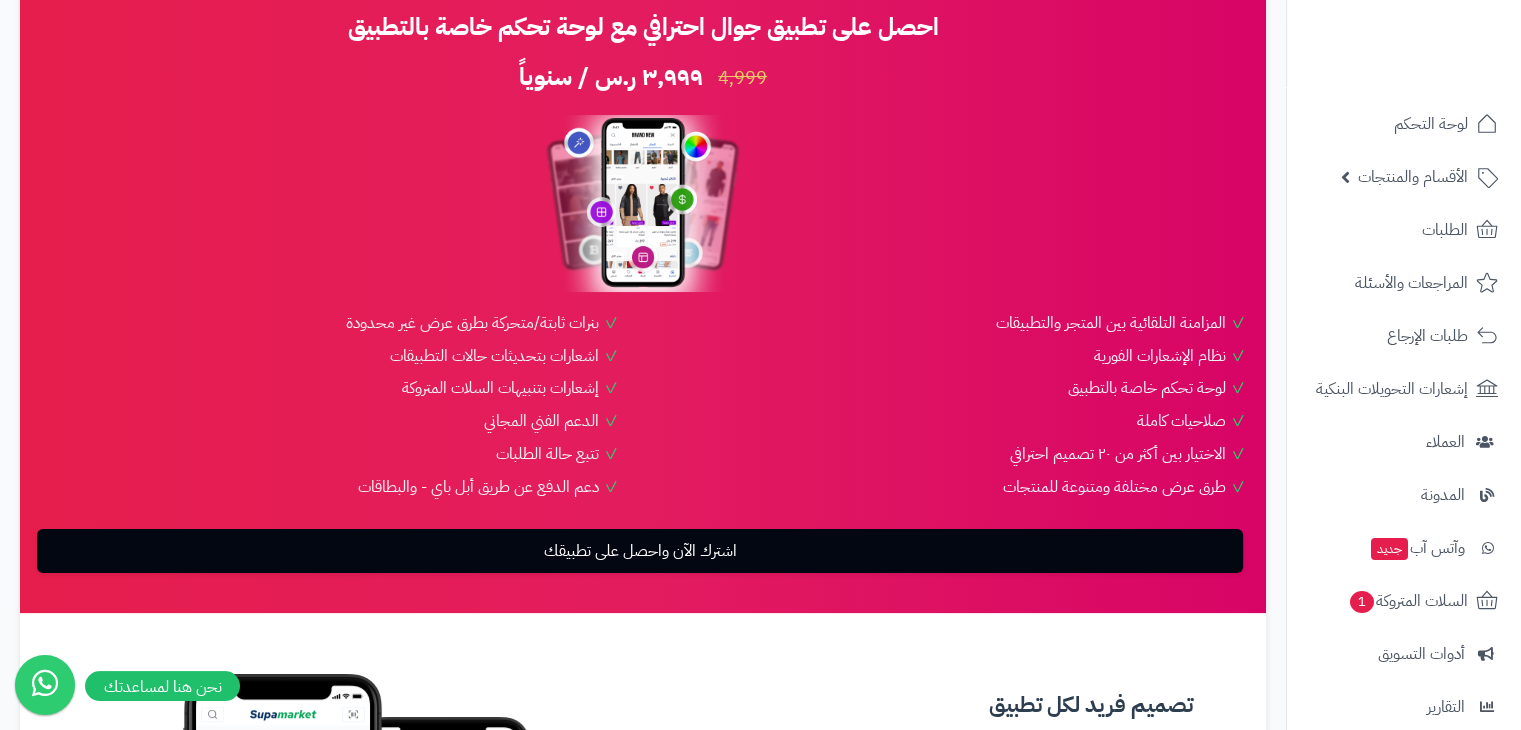 scroll, scrollTop: 400, scrollLeft: 0, axis: vertical 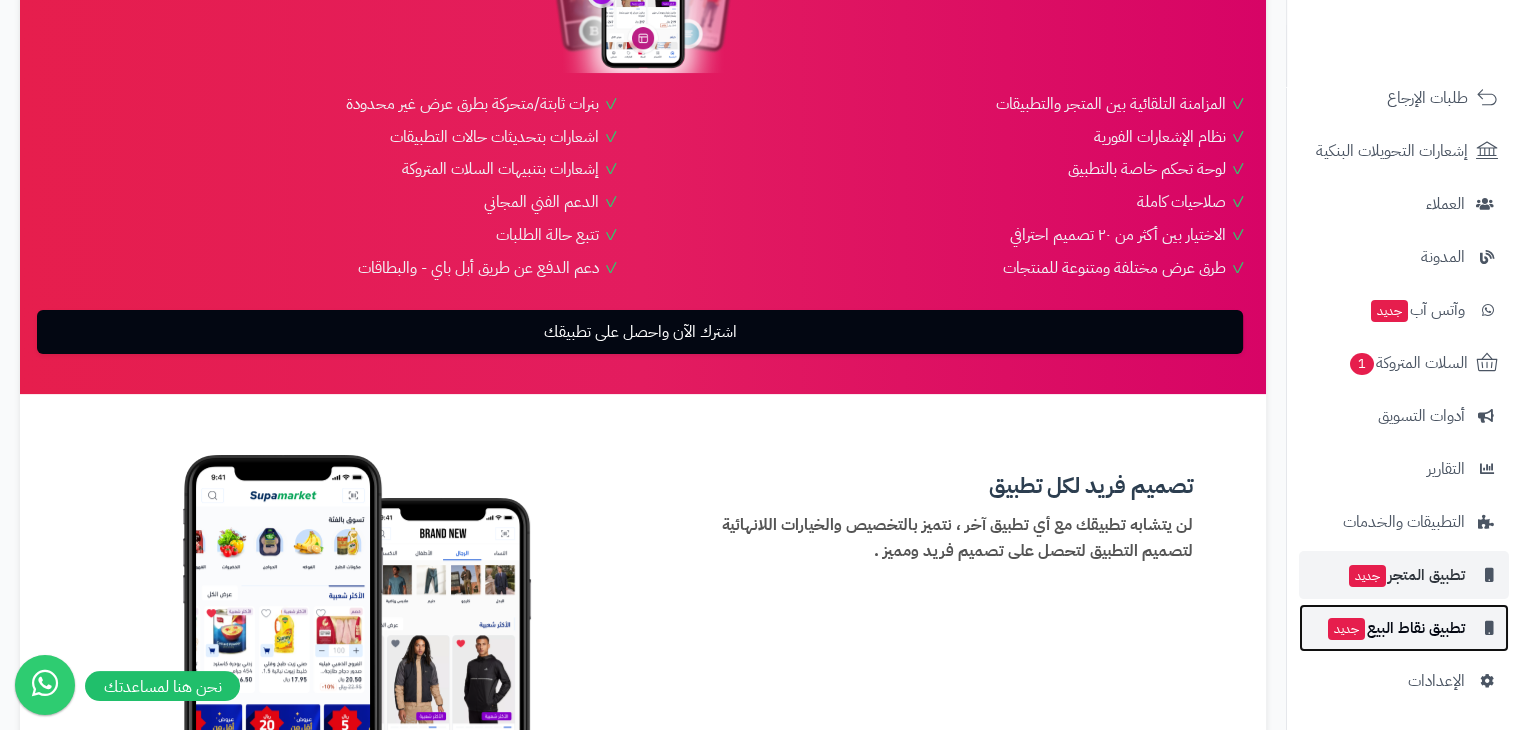 click on "تطبيق نقاط البيع    جديد" at bounding box center (1395, 628) 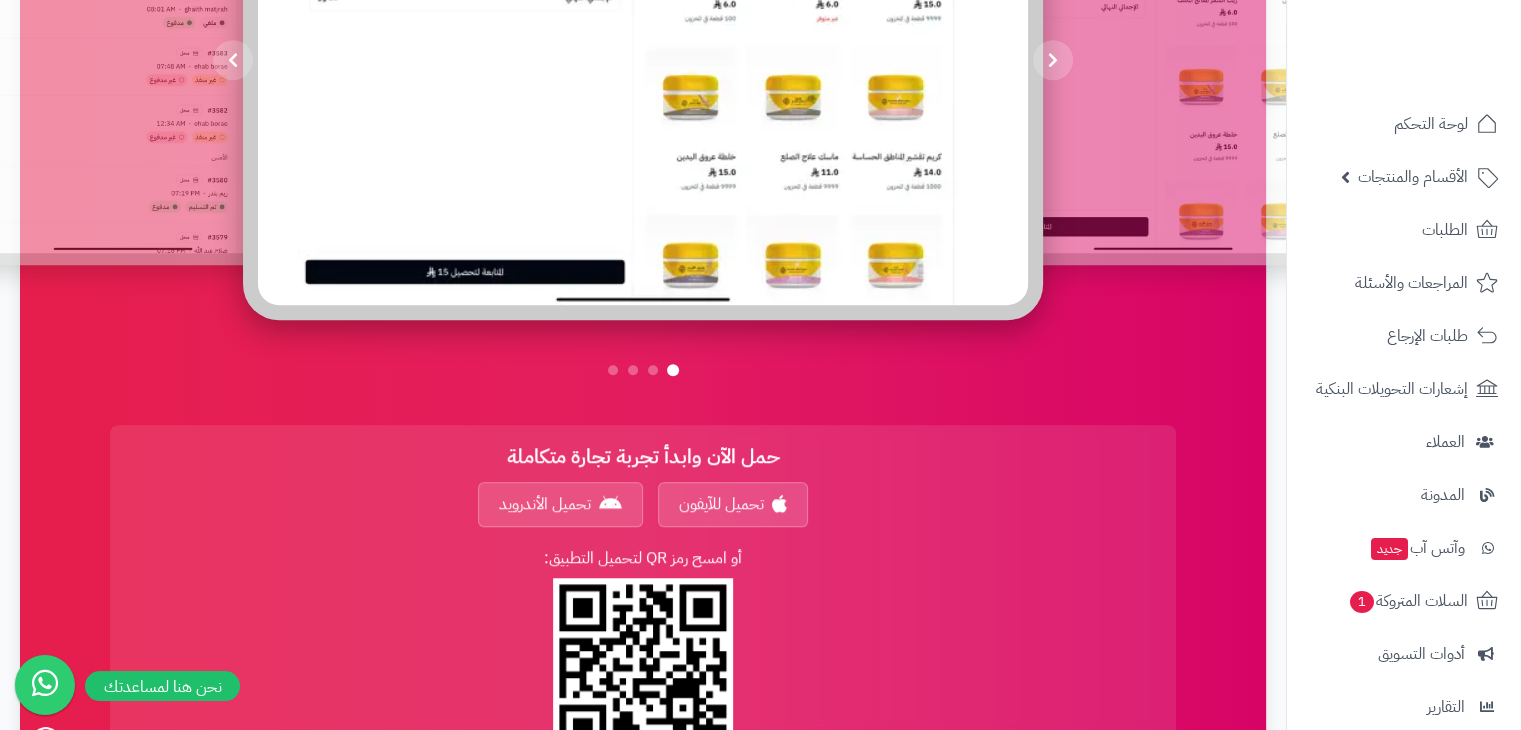 scroll, scrollTop: 1100, scrollLeft: 0, axis: vertical 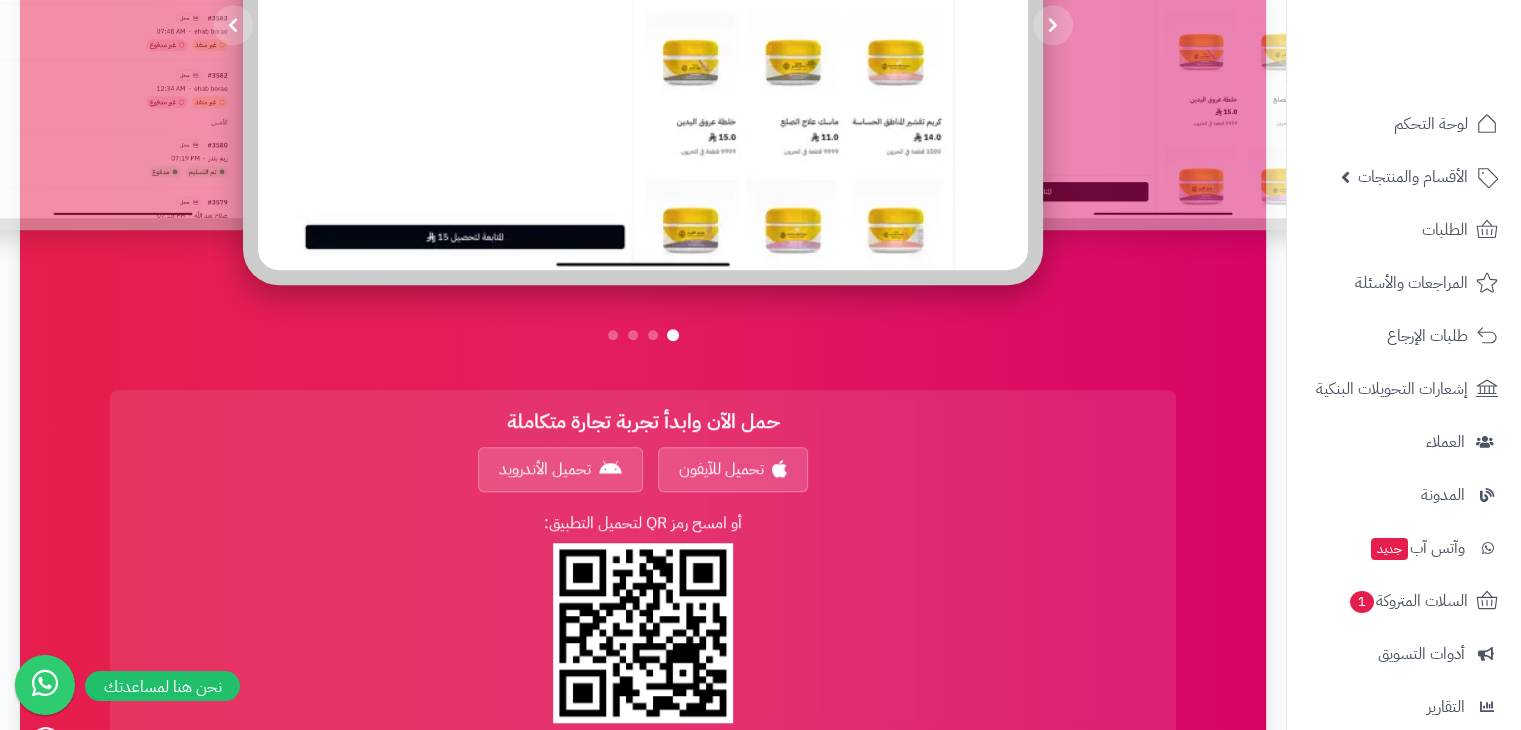 click at bounding box center (643, 335) 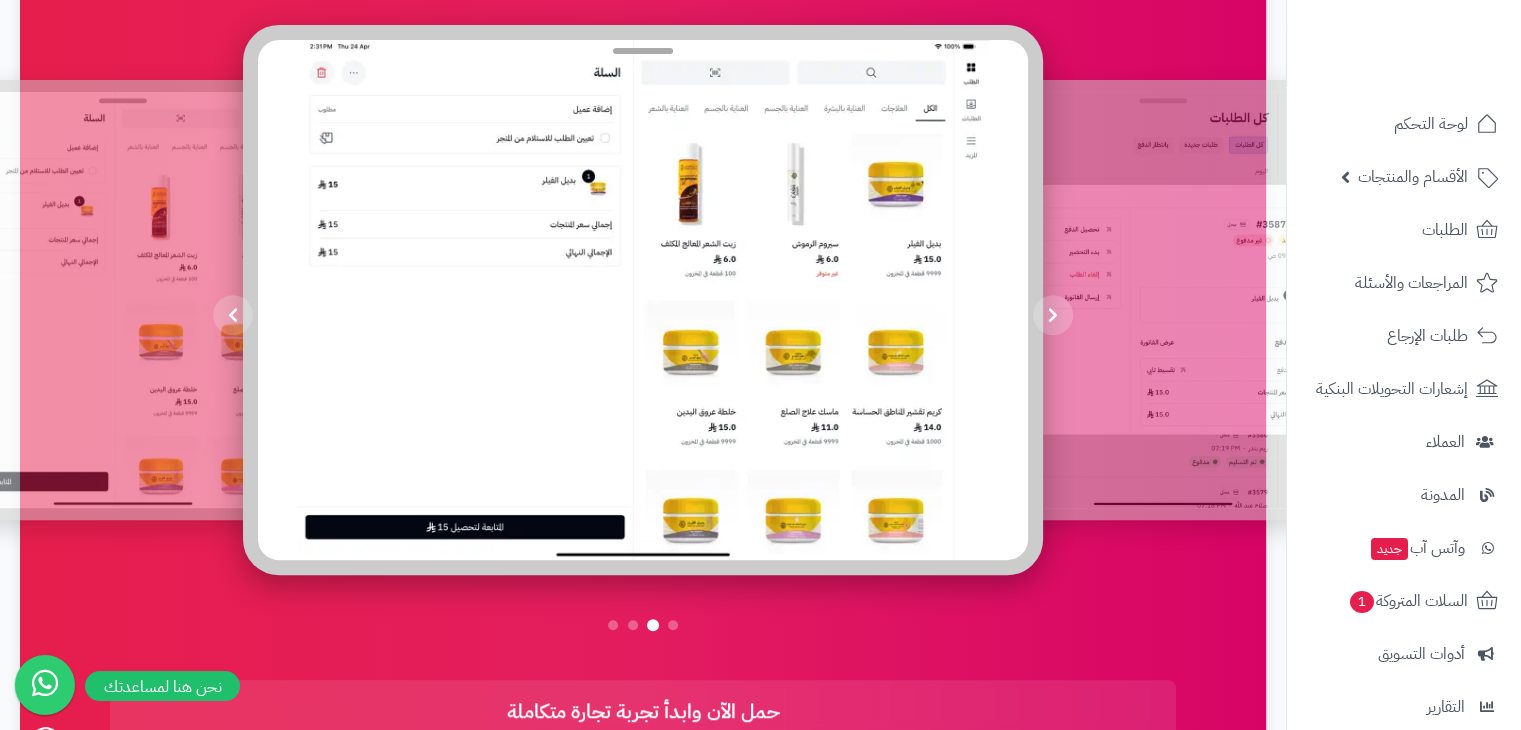 scroll, scrollTop: 800, scrollLeft: 0, axis: vertical 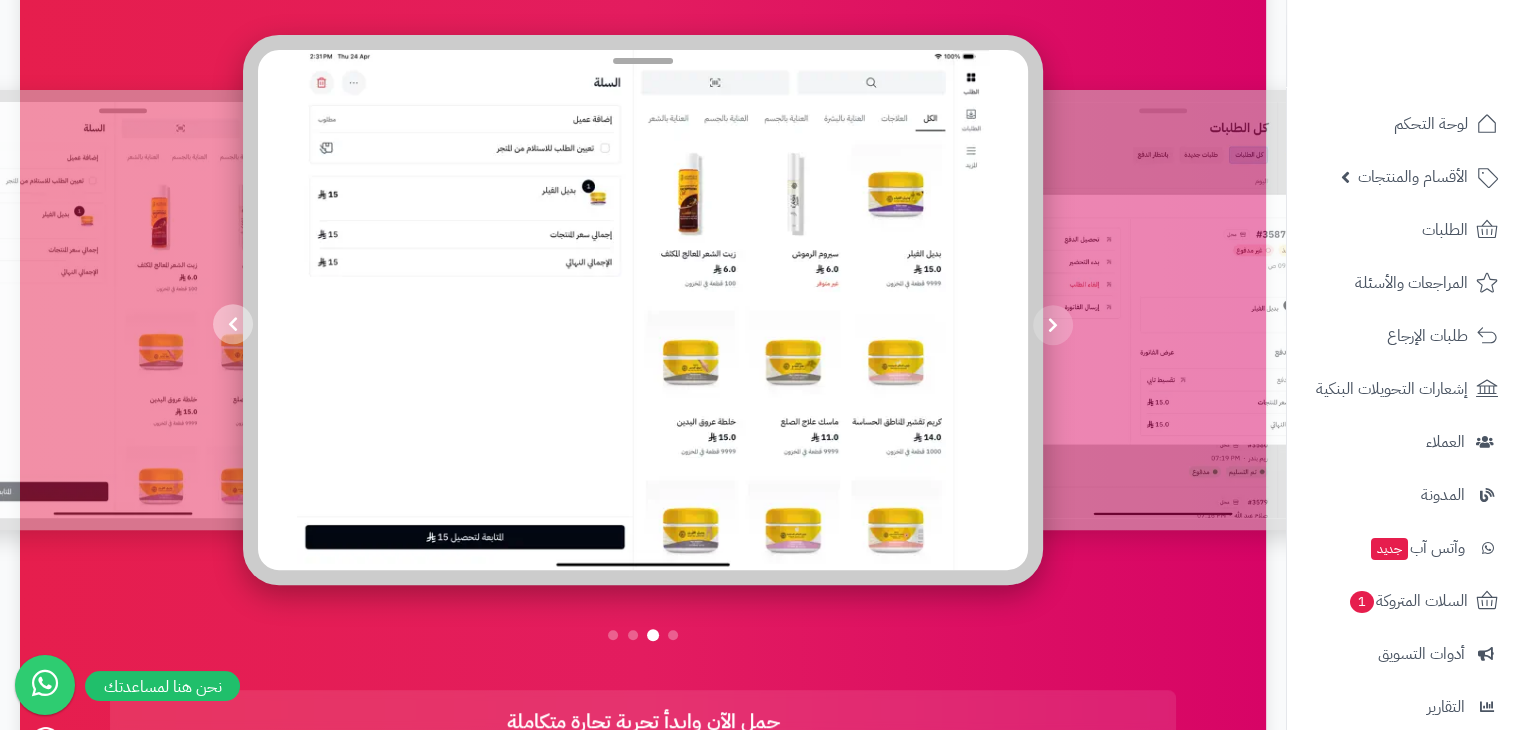 click at bounding box center [233, 324] 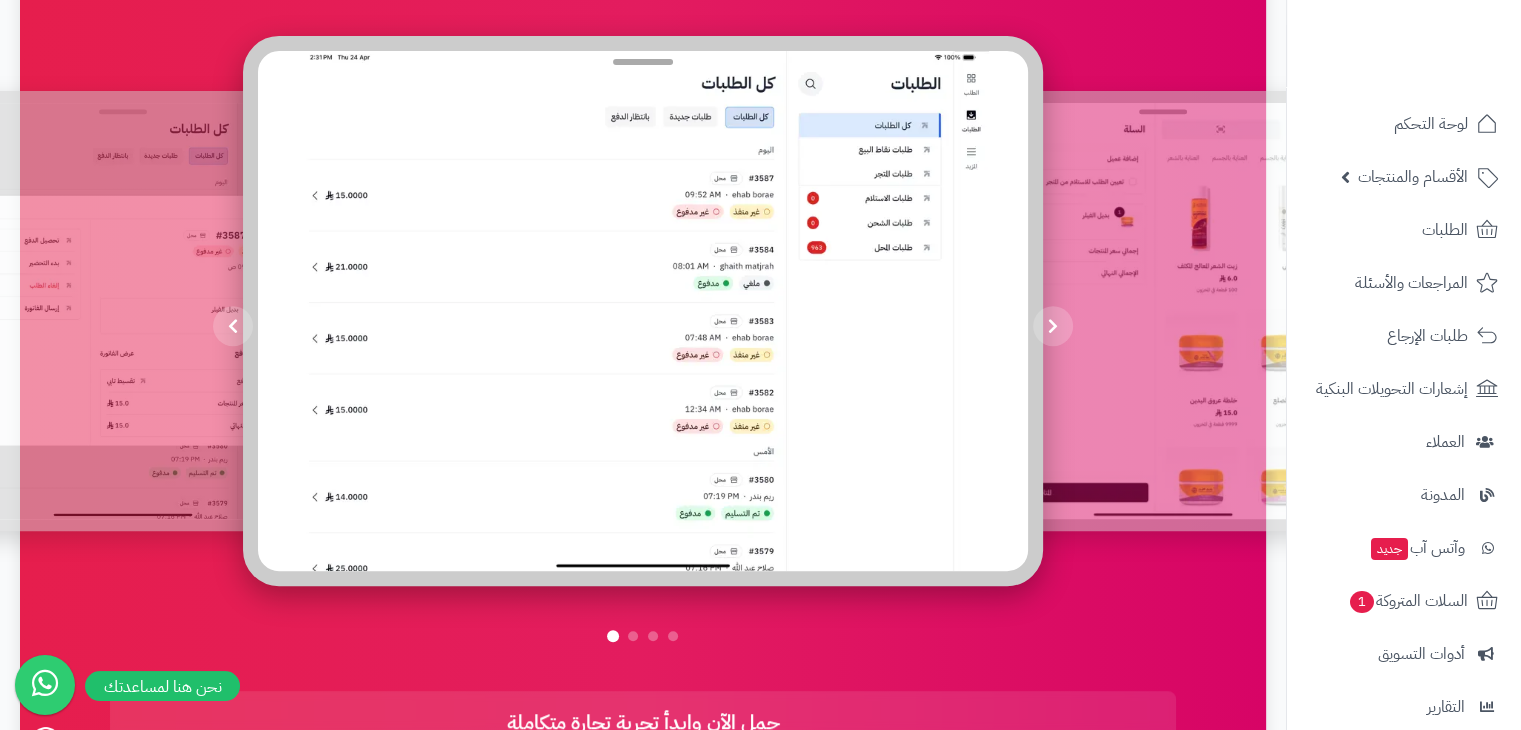 scroll, scrollTop: 800, scrollLeft: 0, axis: vertical 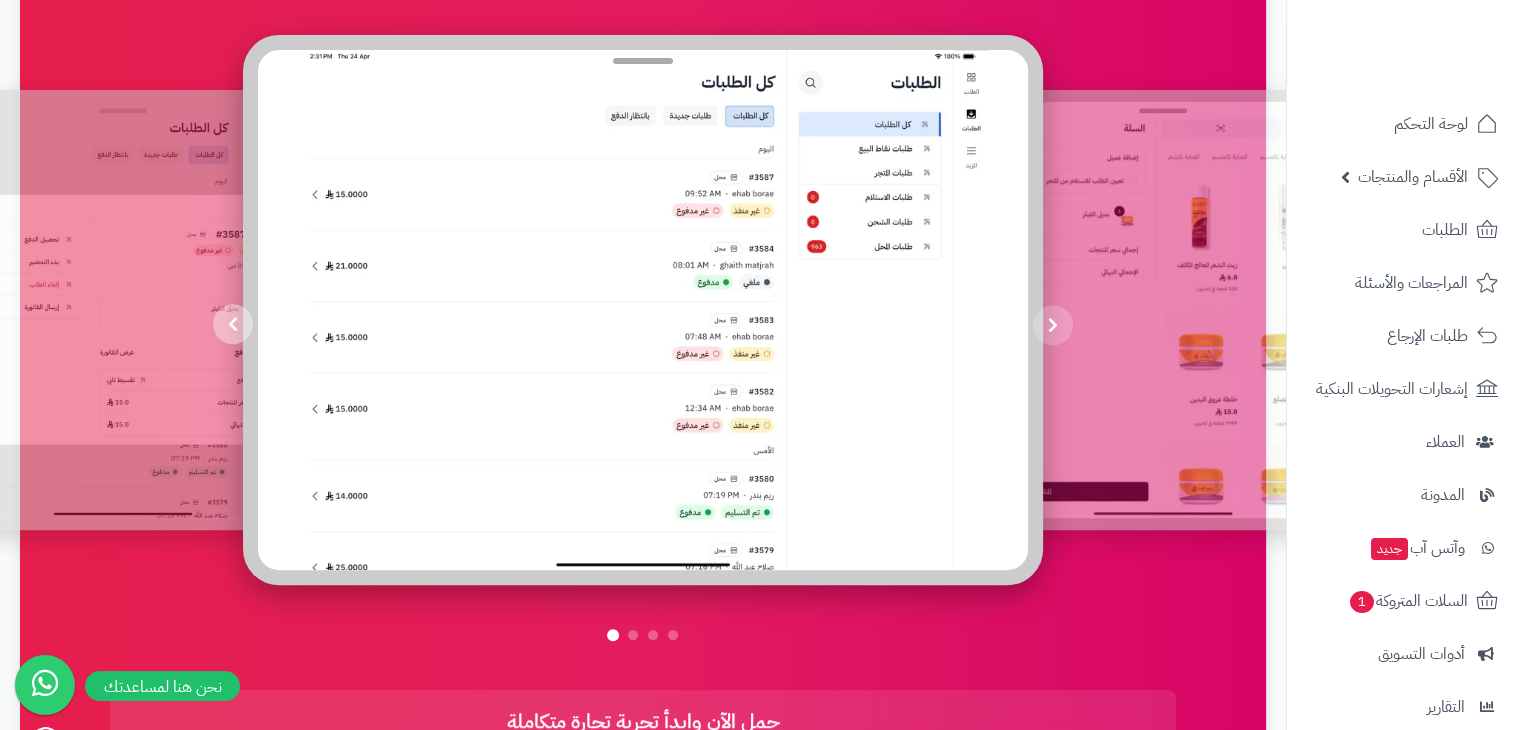 click at bounding box center [233, 324] 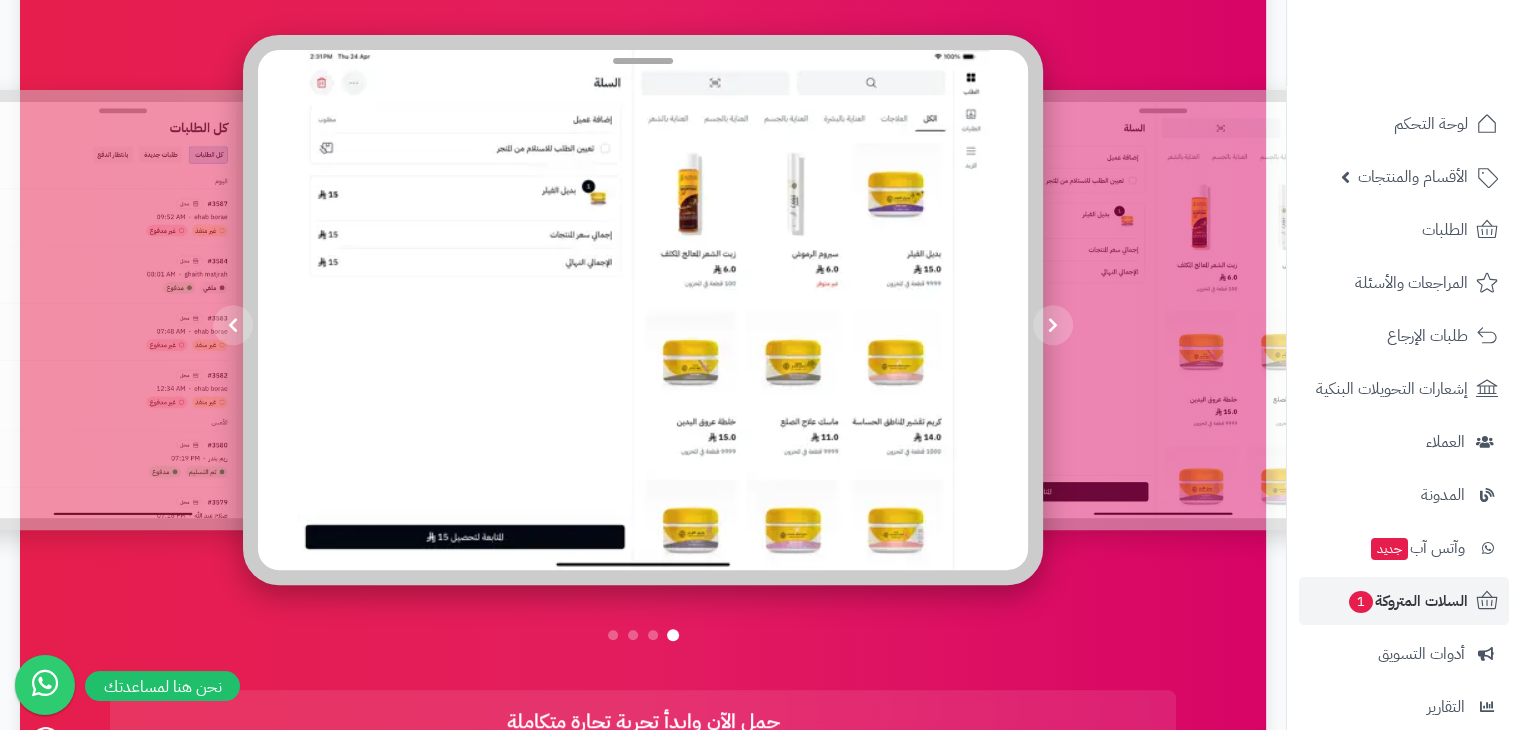scroll, scrollTop: 238, scrollLeft: 0, axis: vertical 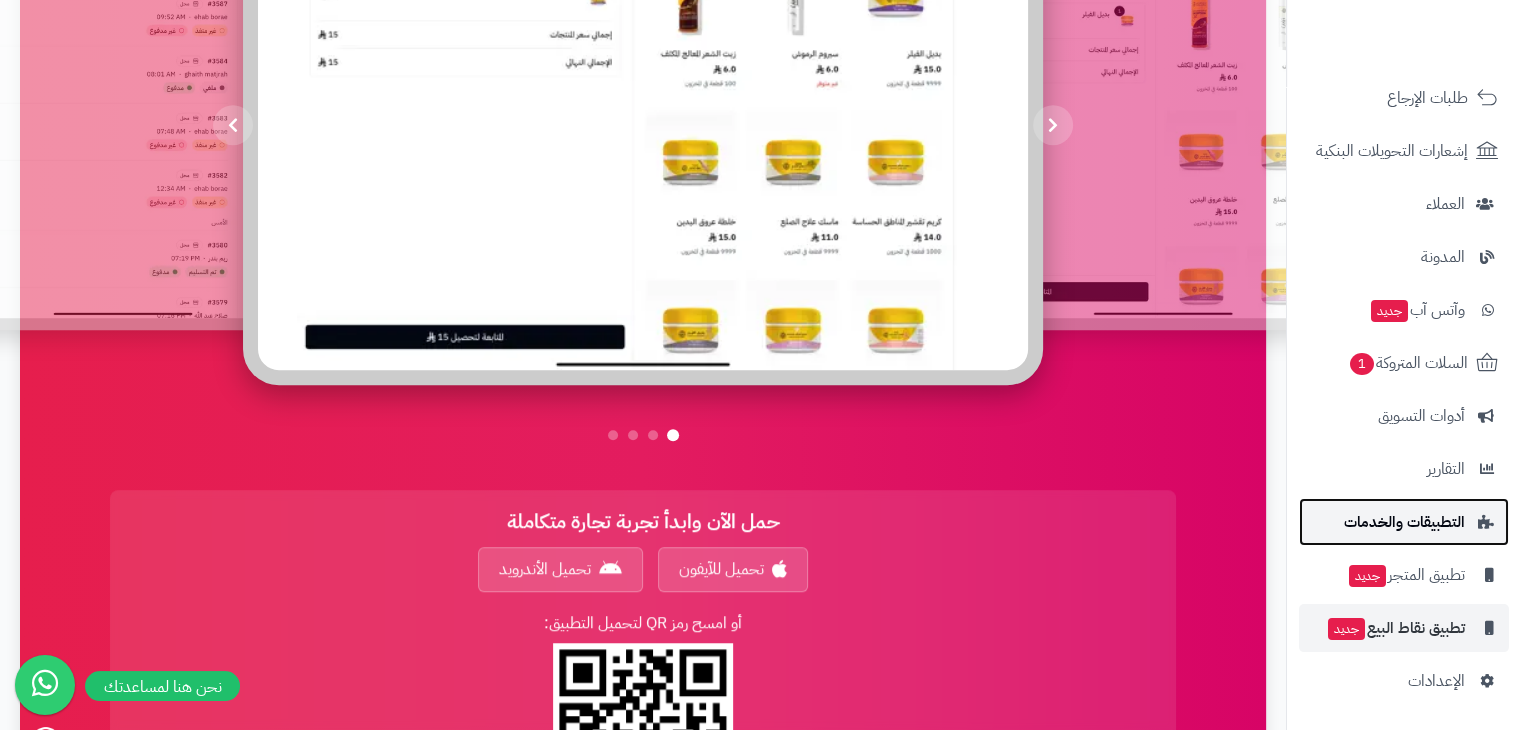 click on "التطبيقات والخدمات" at bounding box center [1404, 522] 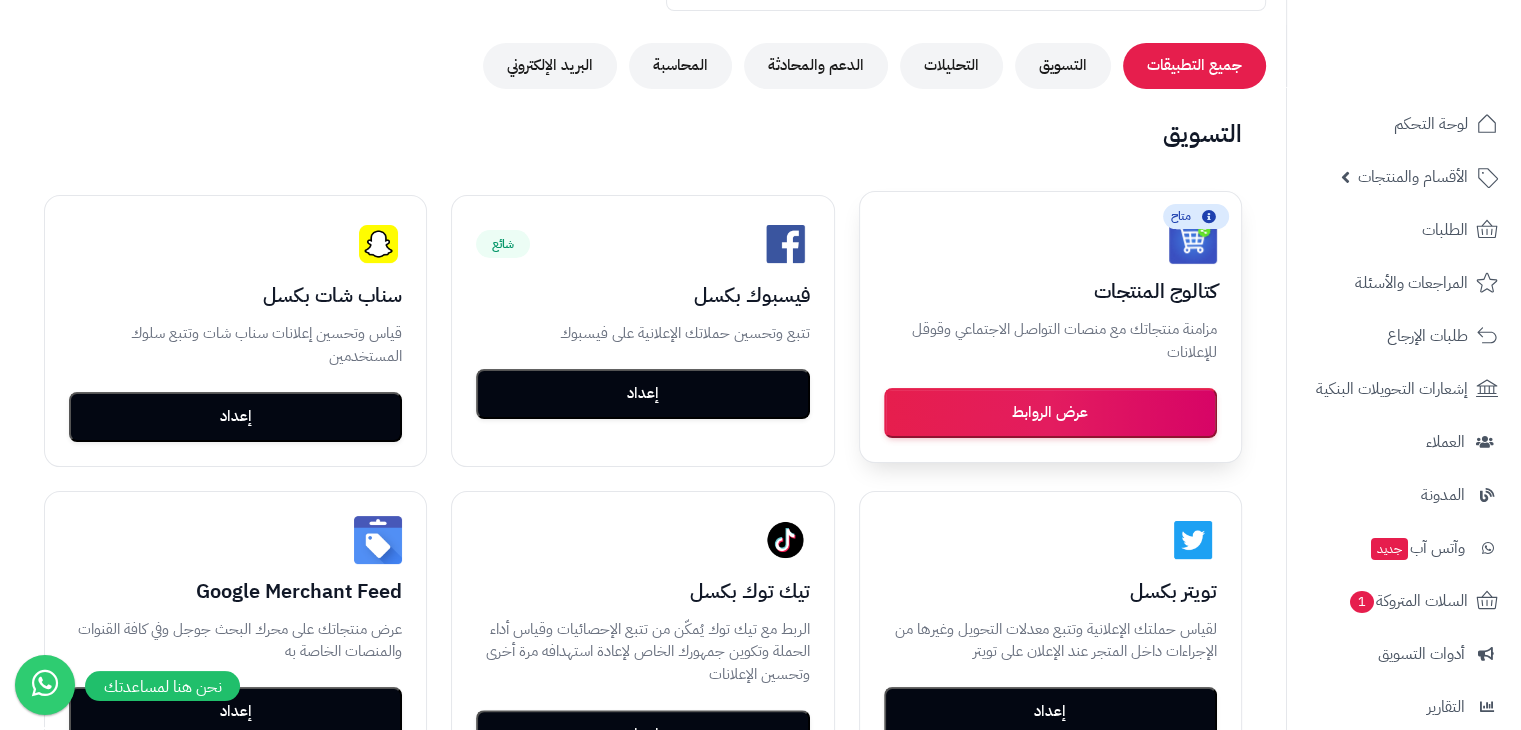 scroll, scrollTop: 100, scrollLeft: 0, axis: vertical 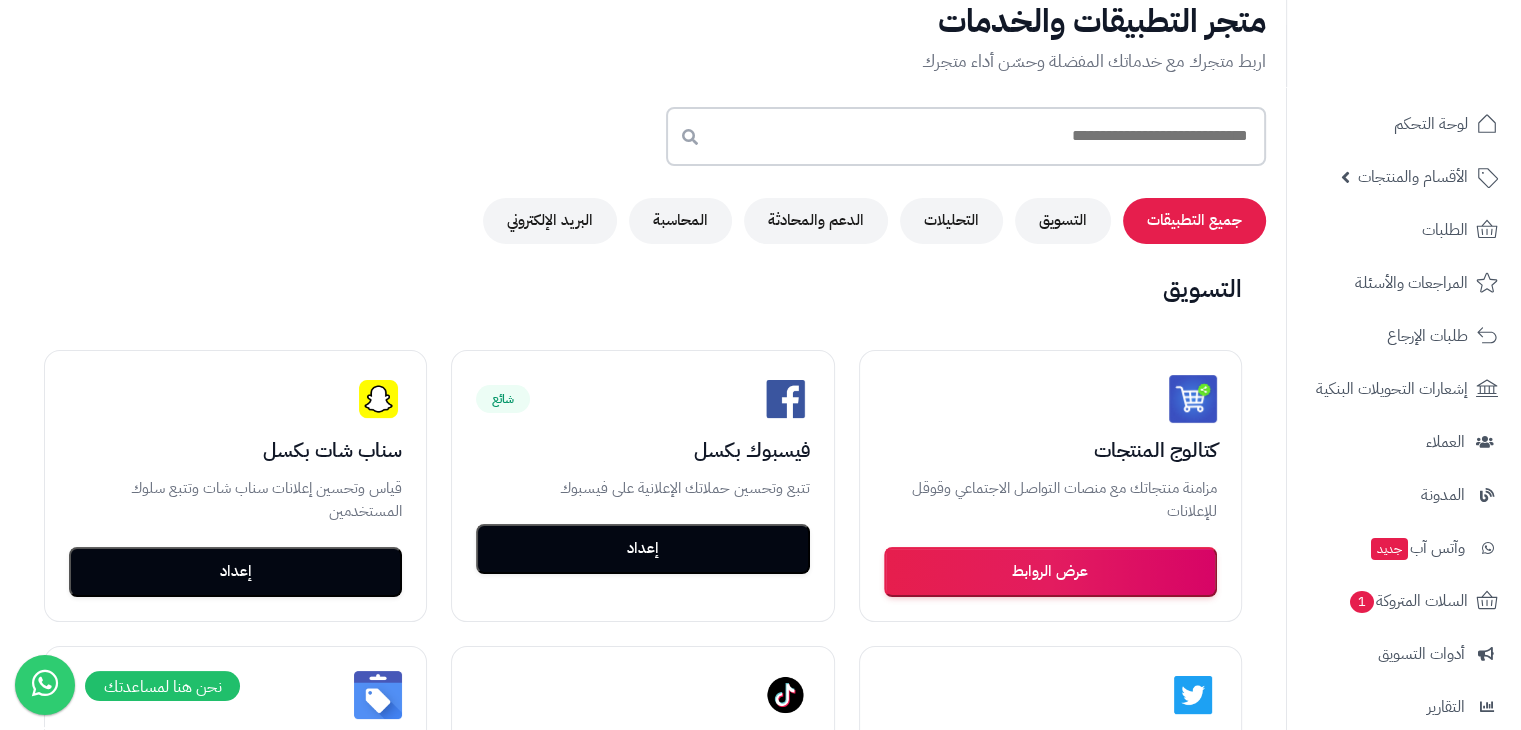 click at bounding box center [966, 136] 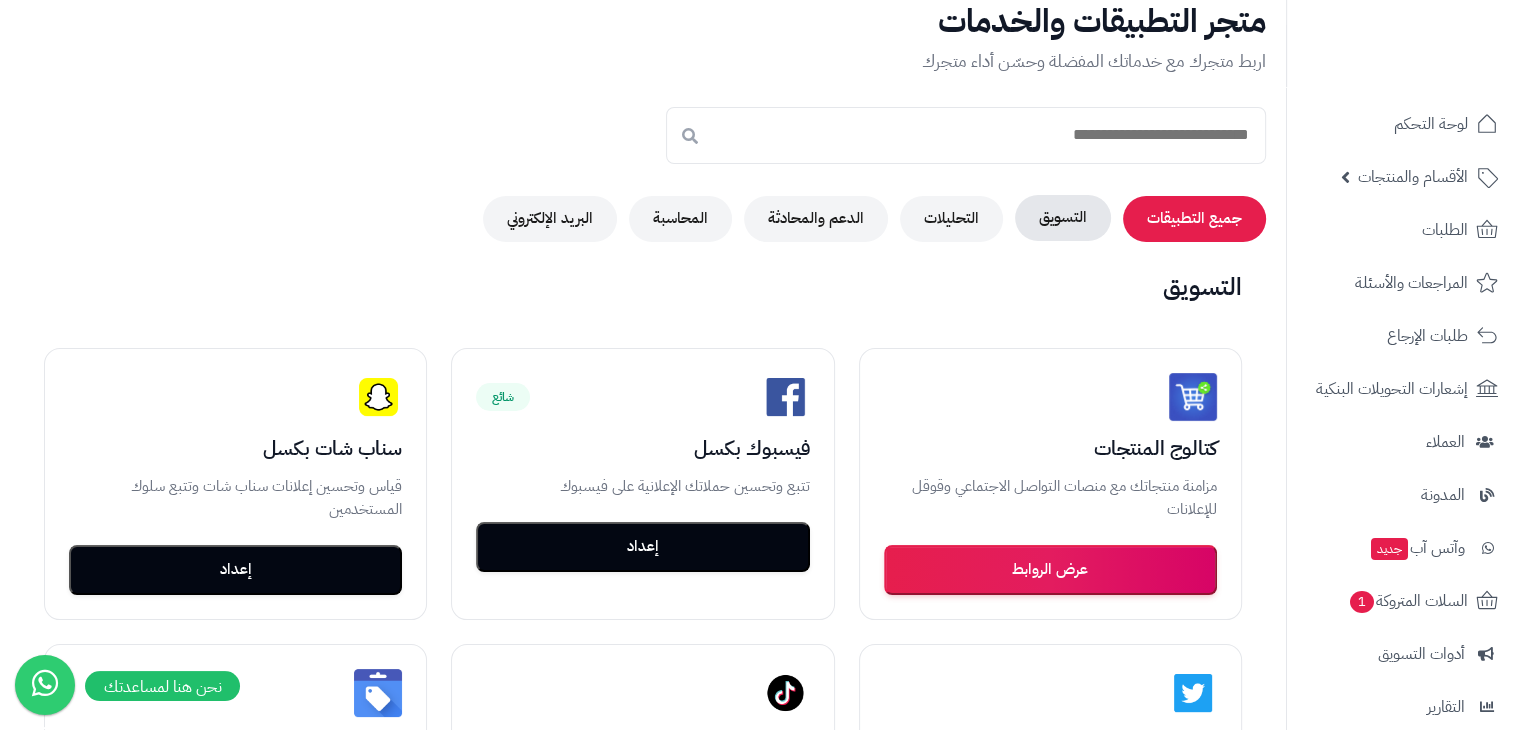 click on "التسويق" at bounding box center (1063, 218) 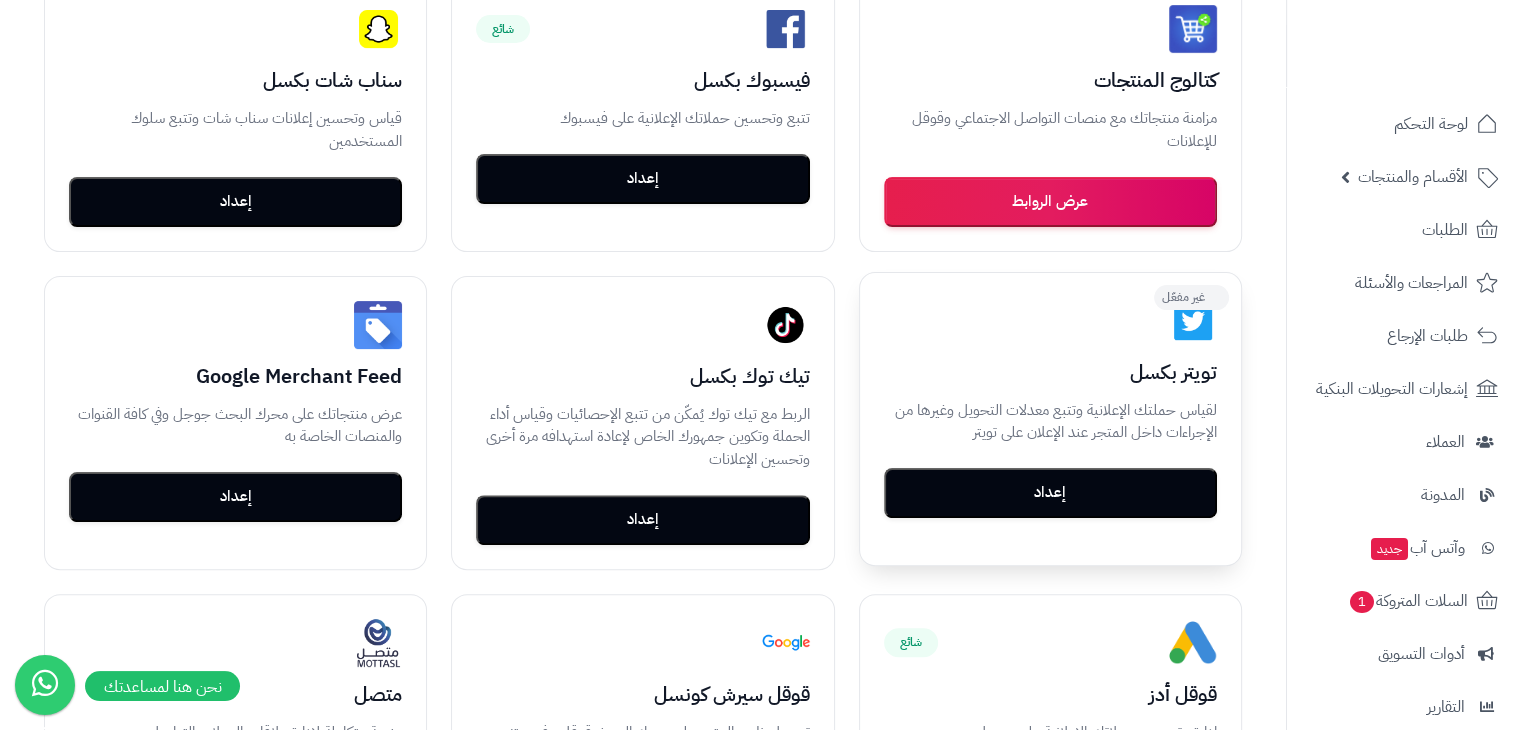 scroll, scrollTop: 0, scrollLeft: 0, axis: both 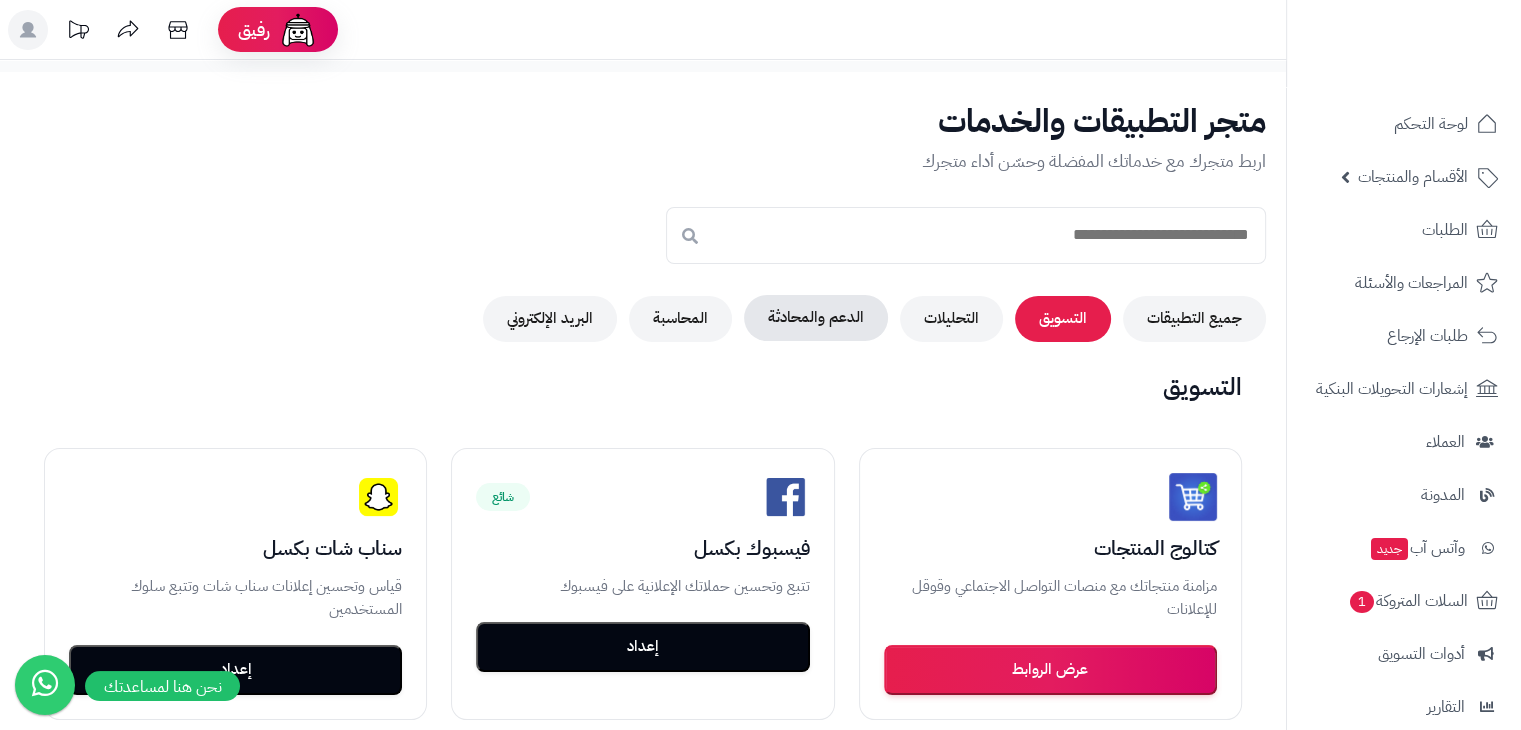 click on "الدعم والمحادثة" at bounding box center [816, 318] 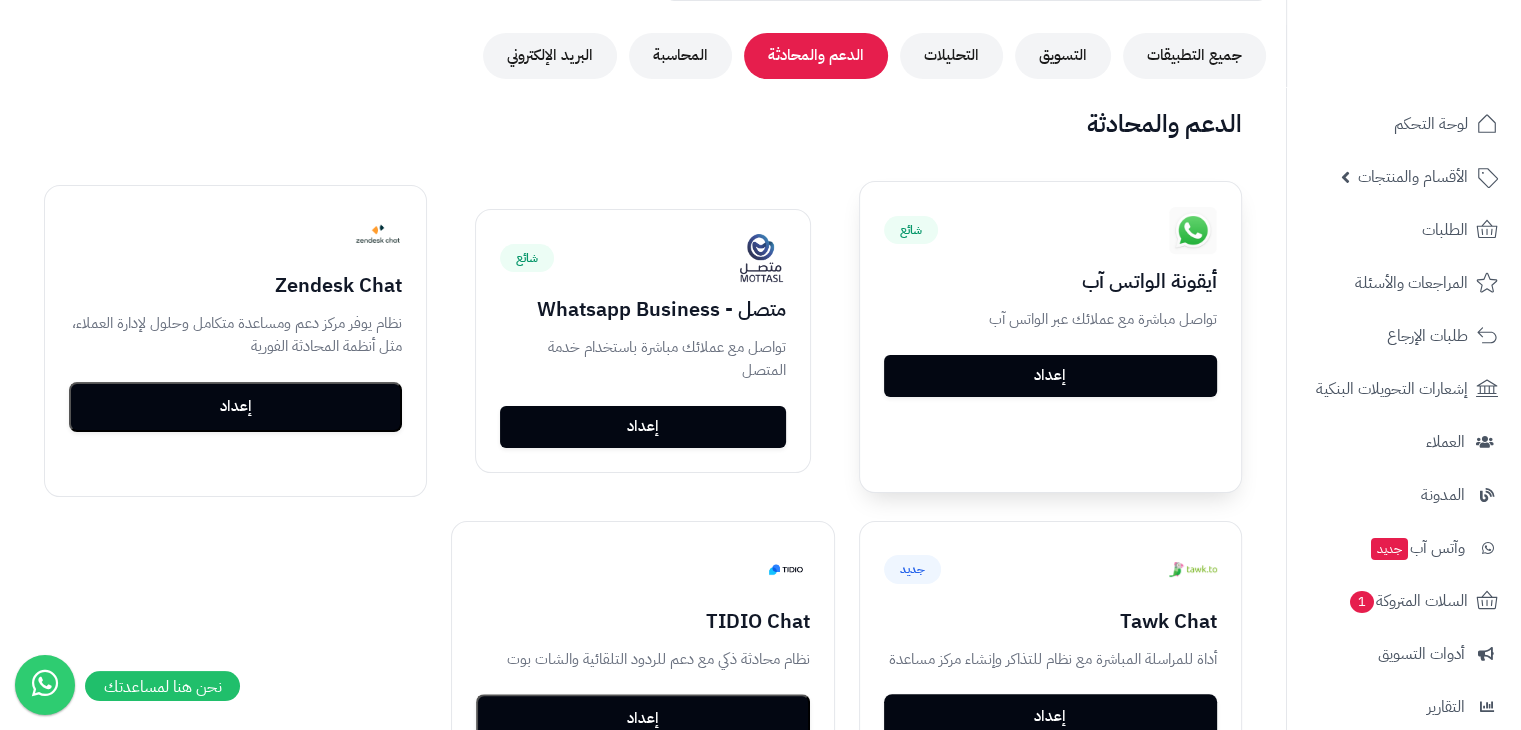 scroll, scrollTop: 300, scrollLeft: 0, axis: vertical 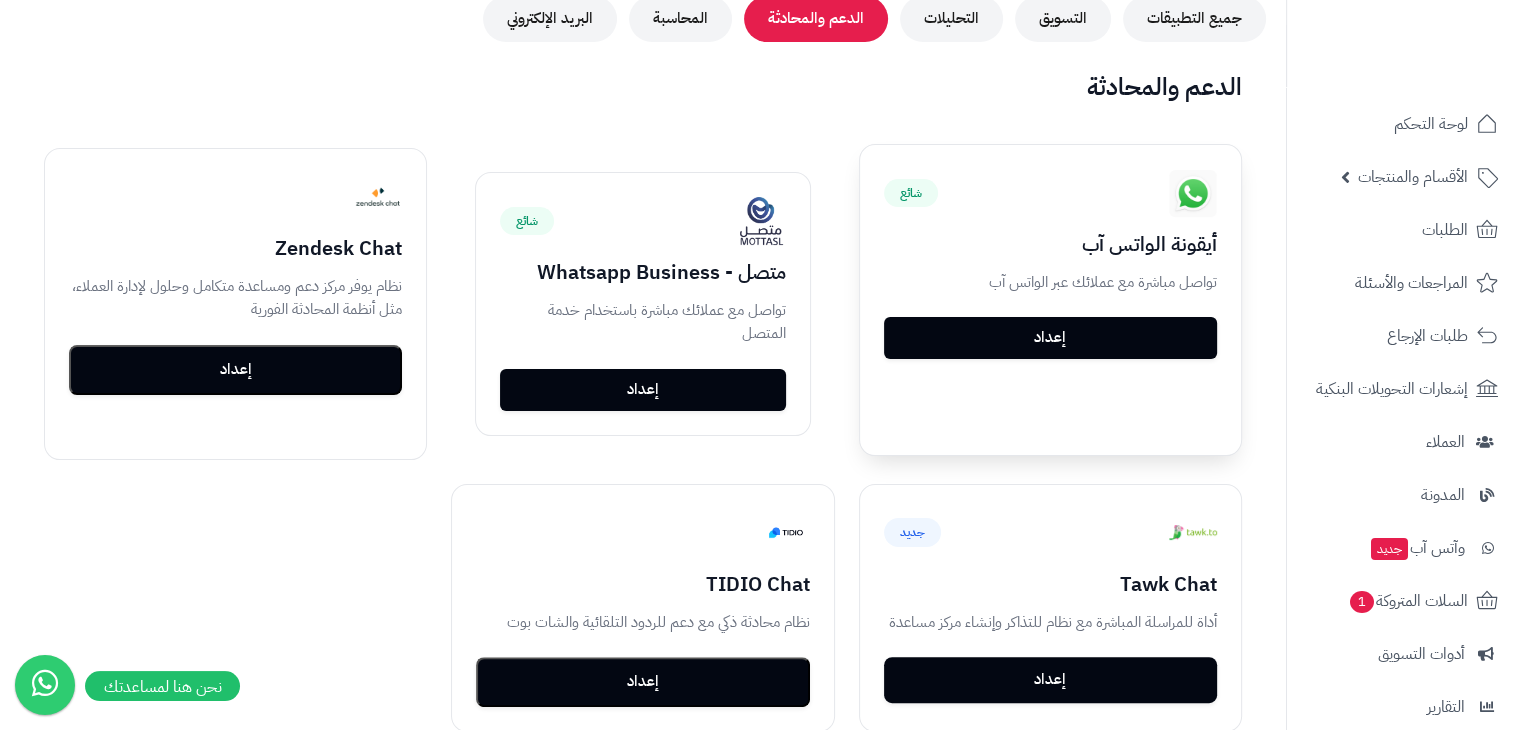 click on "إعداد" at bounding box center (1050, 338) 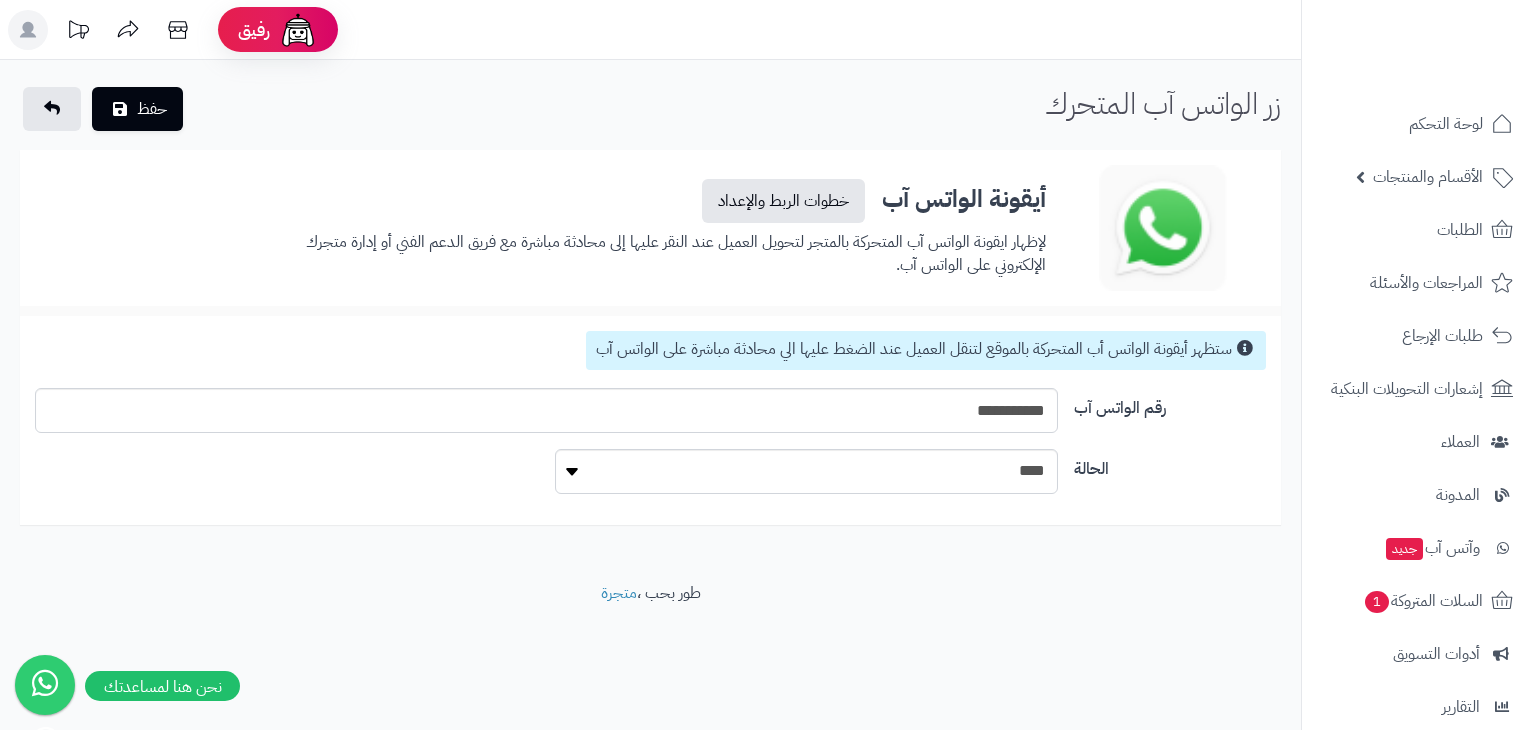 scroll, scrollTop: 0, scrollLeft: 0, axis: both 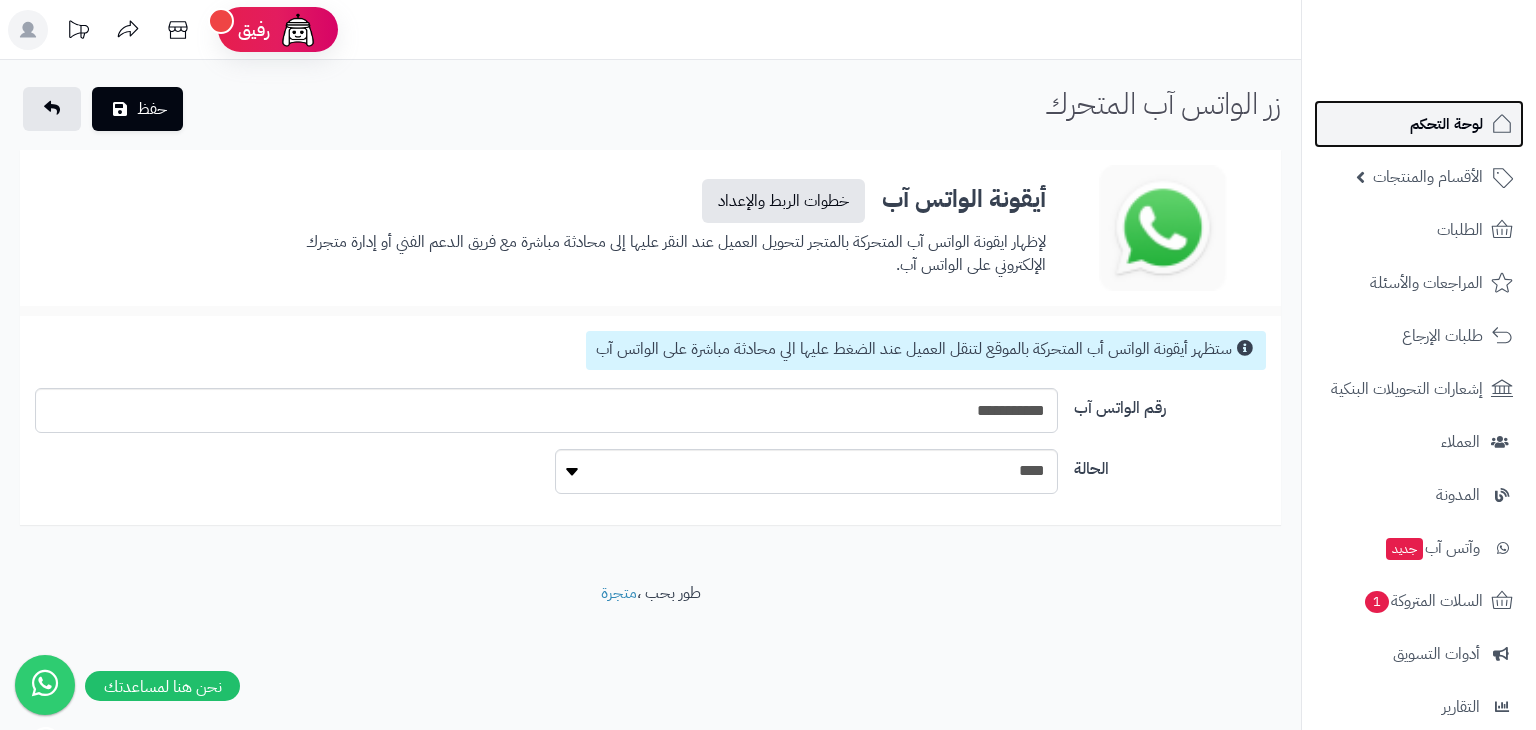 click on "لوحة التحكم" at bounding box center (1419, 124) 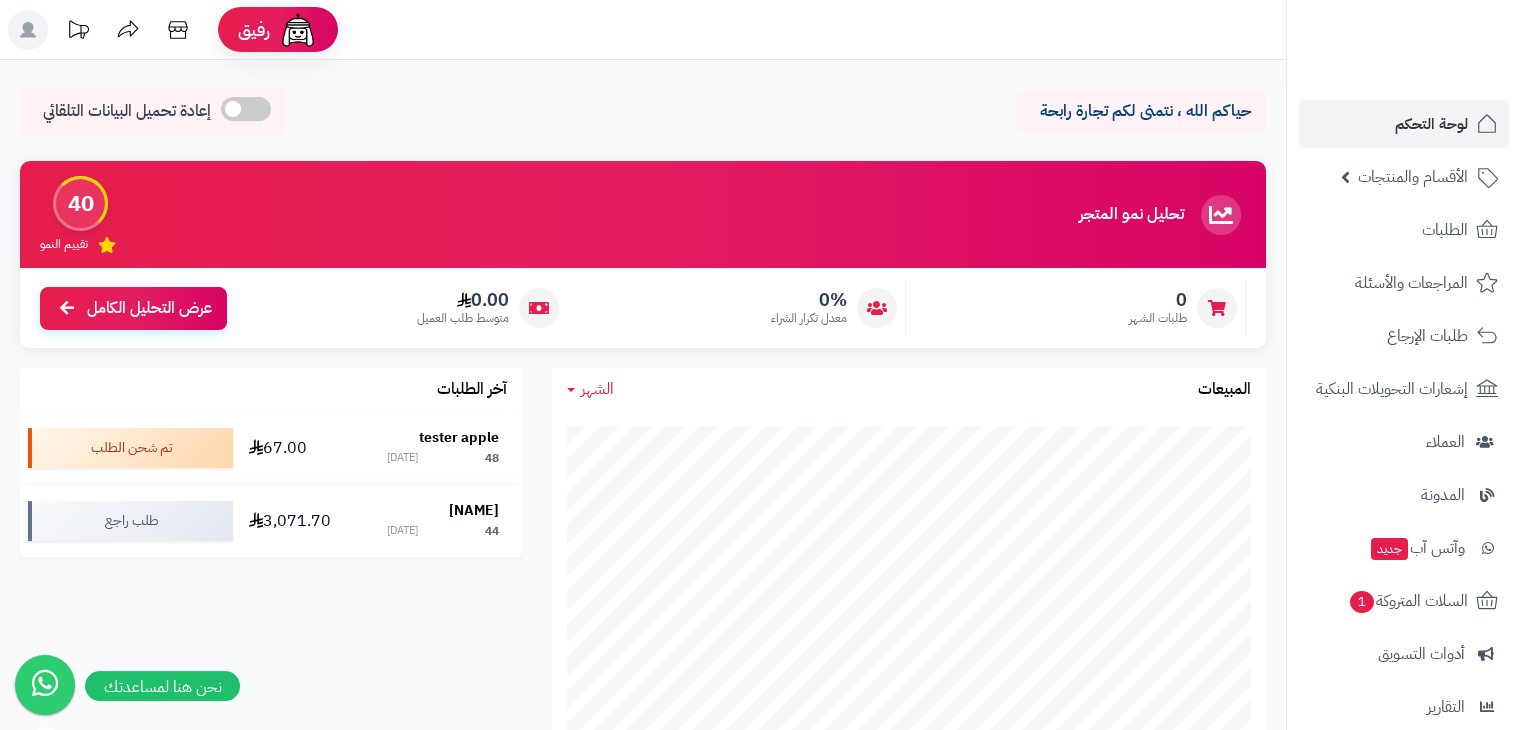 scroll, scrollTop: 500, scrollLeft: 0, axis: vertical 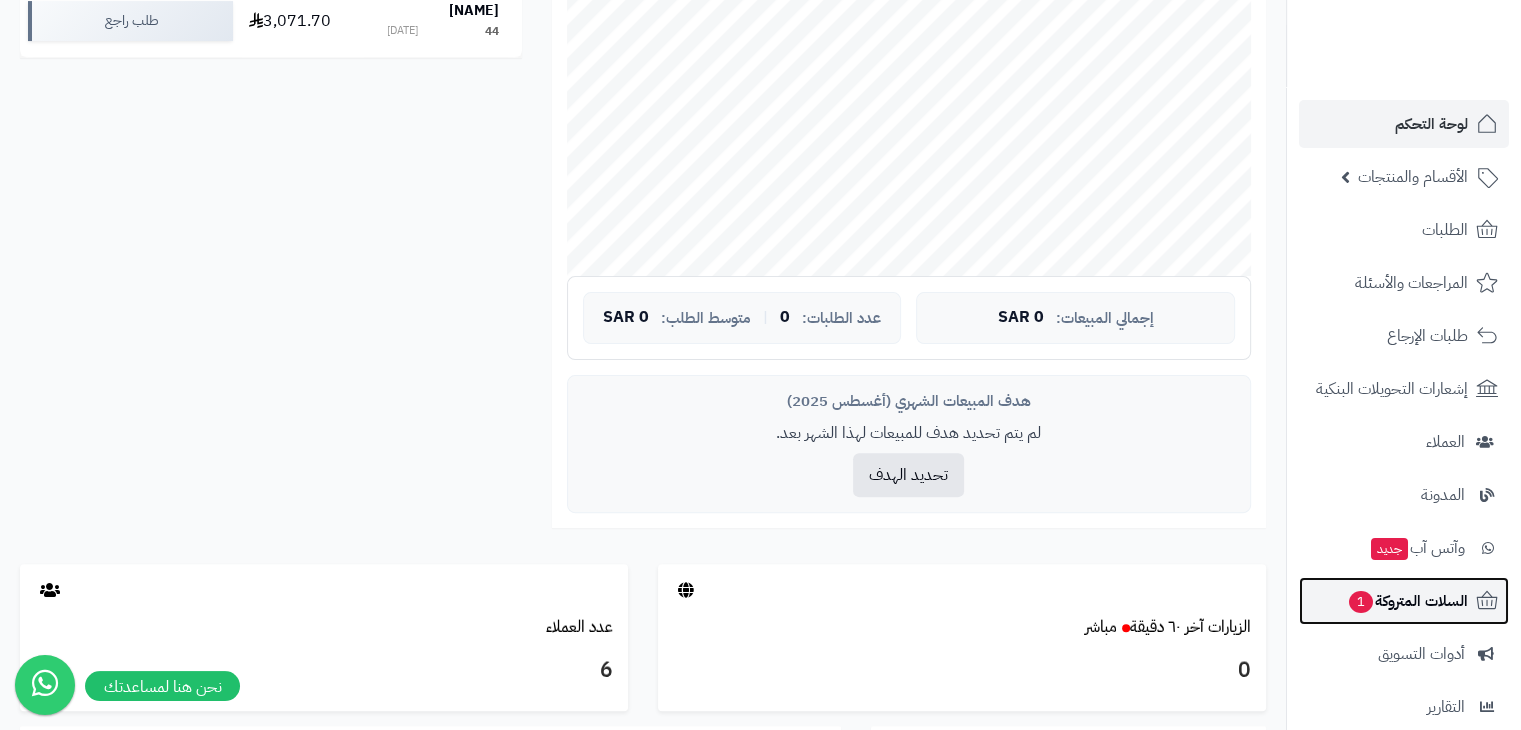 click on "السلات المتروكة  1" at bounding box center [1407, 601] 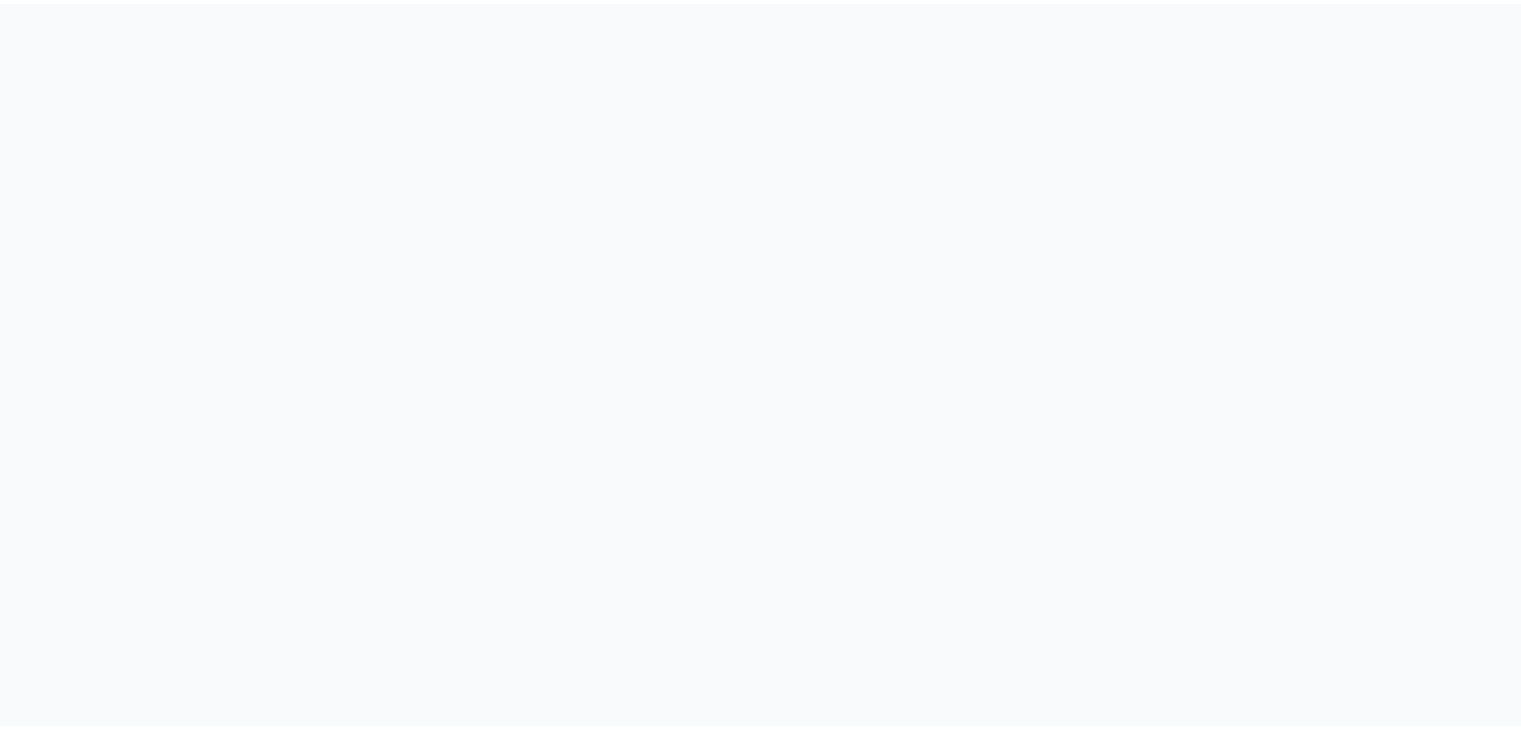 scroll, scrollTop: 0, scrollLeft: 0, axis: both 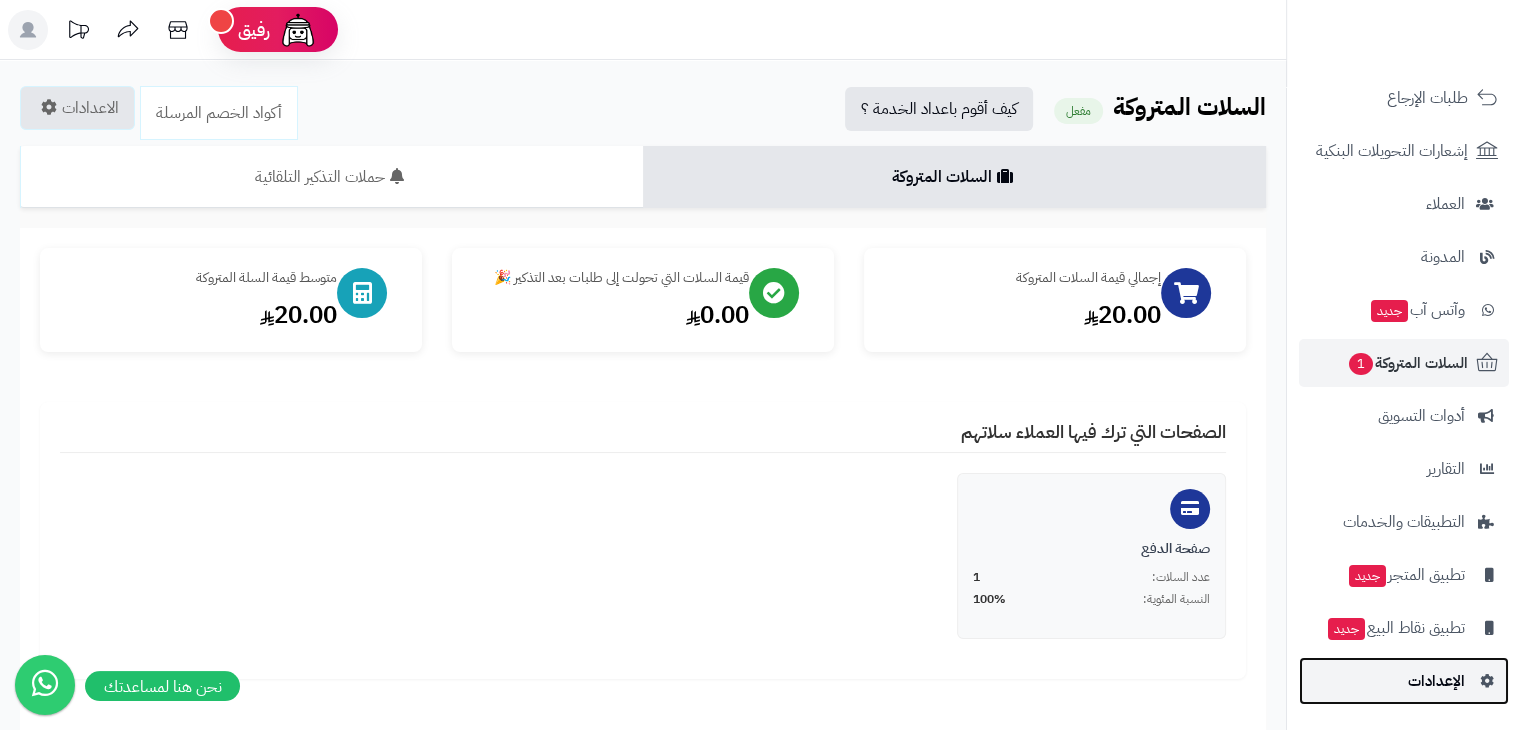 click on "الإعدادات" at bounding box center [1404, 681] 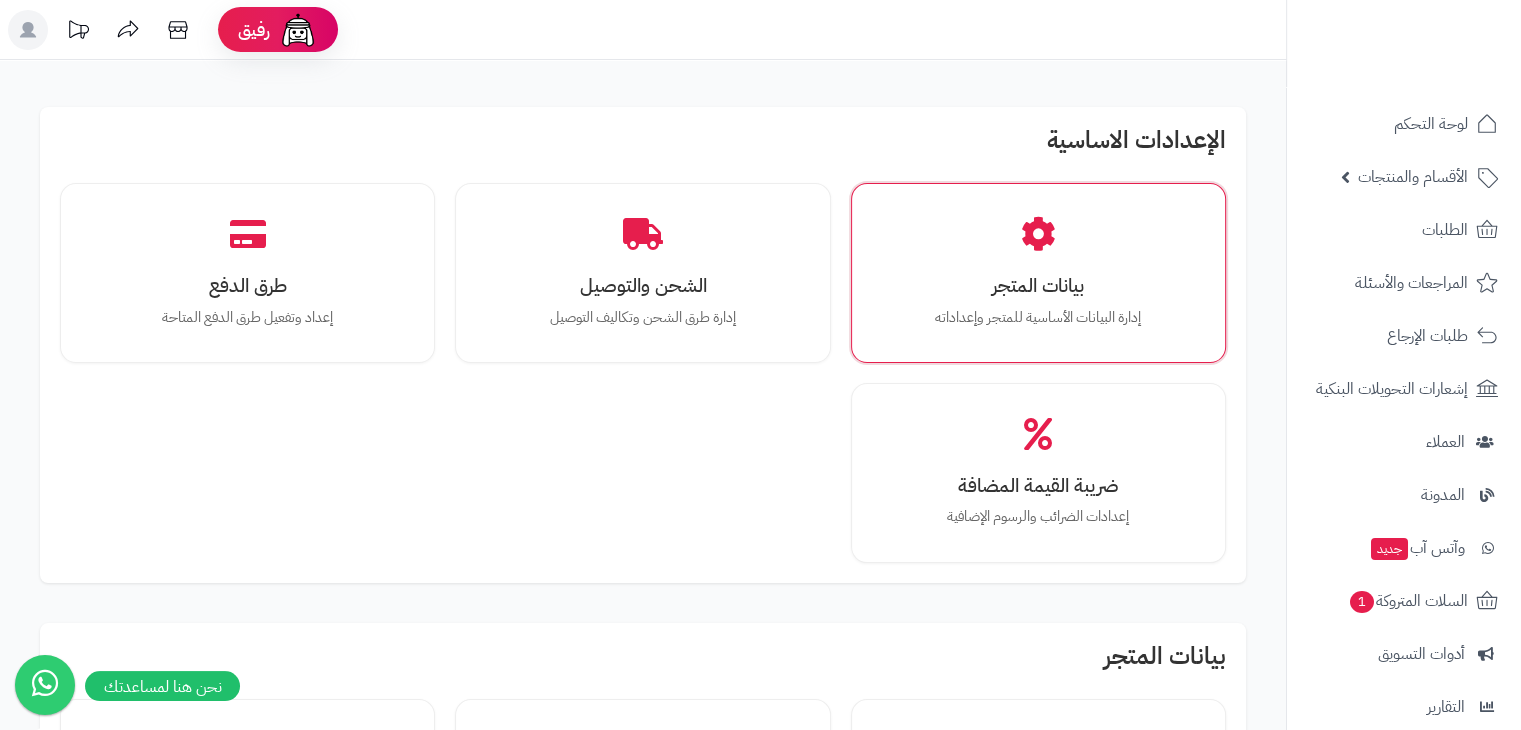 scroll, scrollTop: 400, scrollLeft: 0, axis: vertical 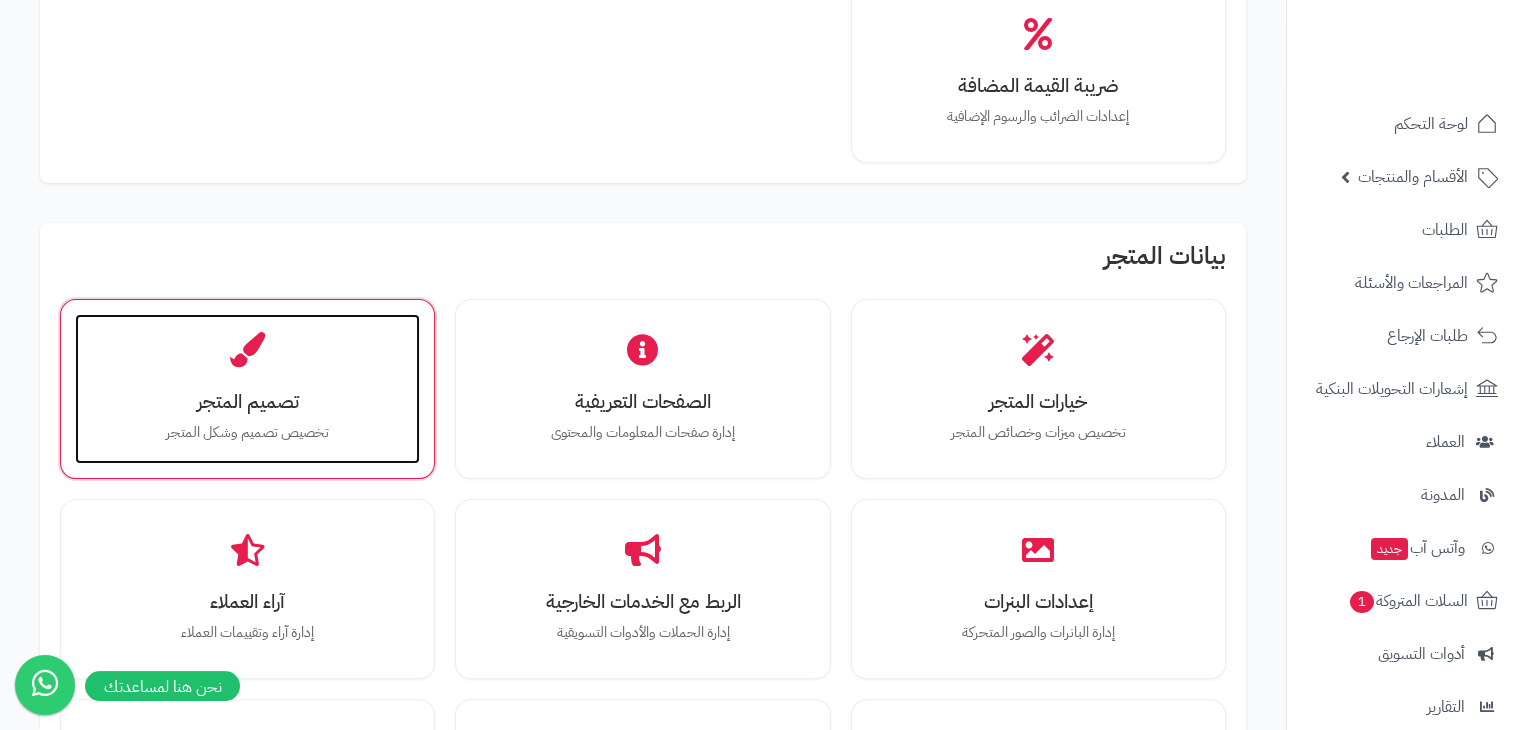 click on "تصميم المتجر تخصيص تصميم وشكل المتجر" at bounding box center [247, 389] 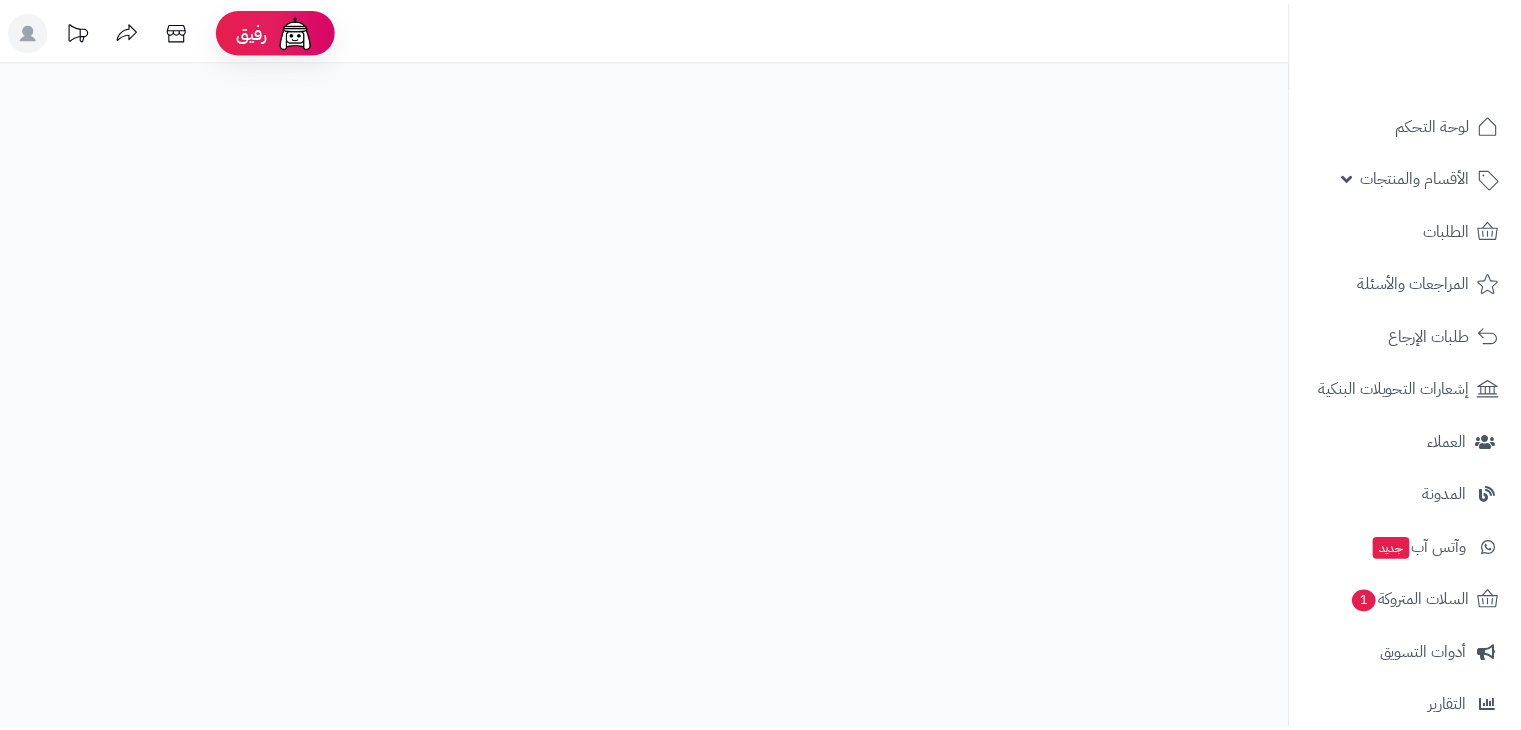 scroll, scrollTop: 0, scrollLeft: 0, axis: both 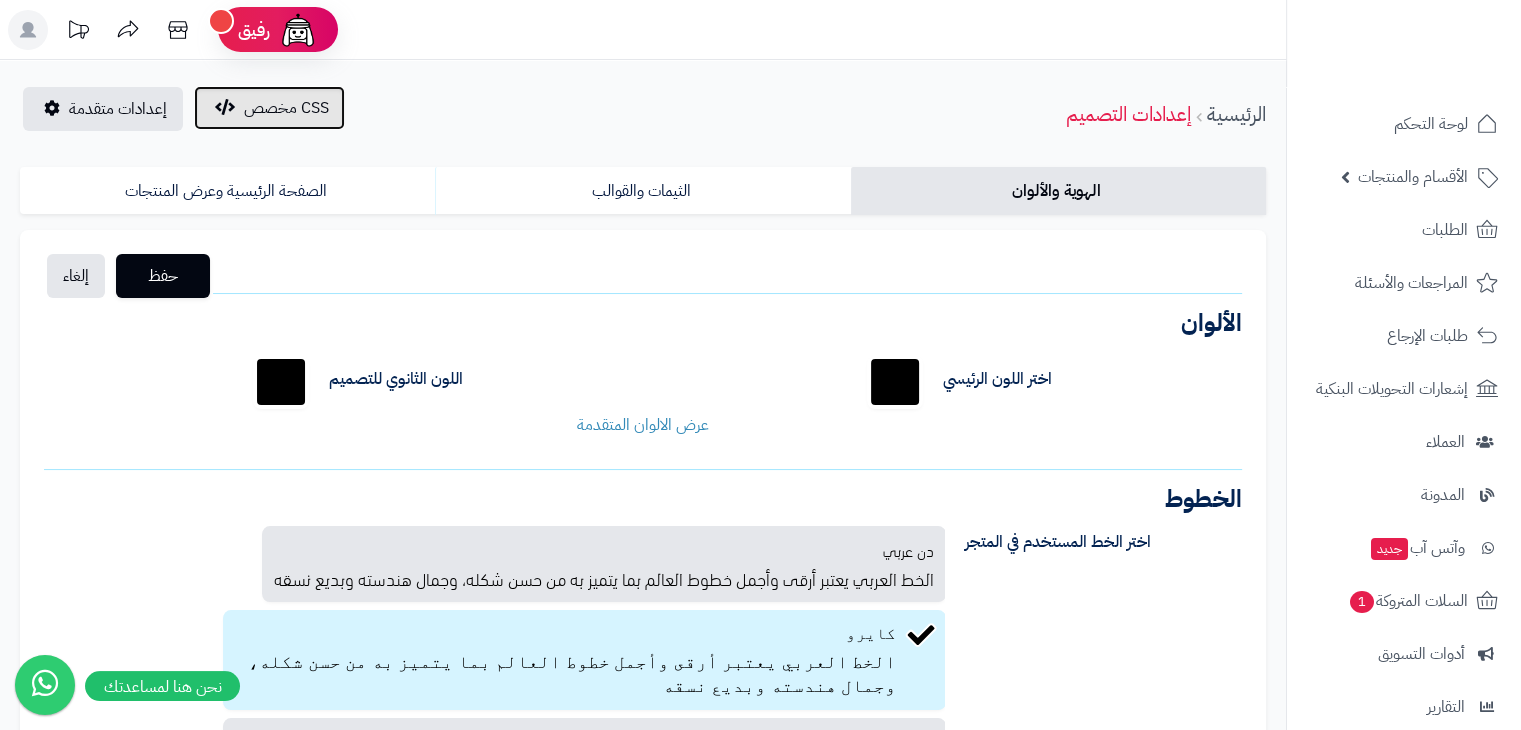 click on "CSS مخصص" at bounding box center [286, 108] 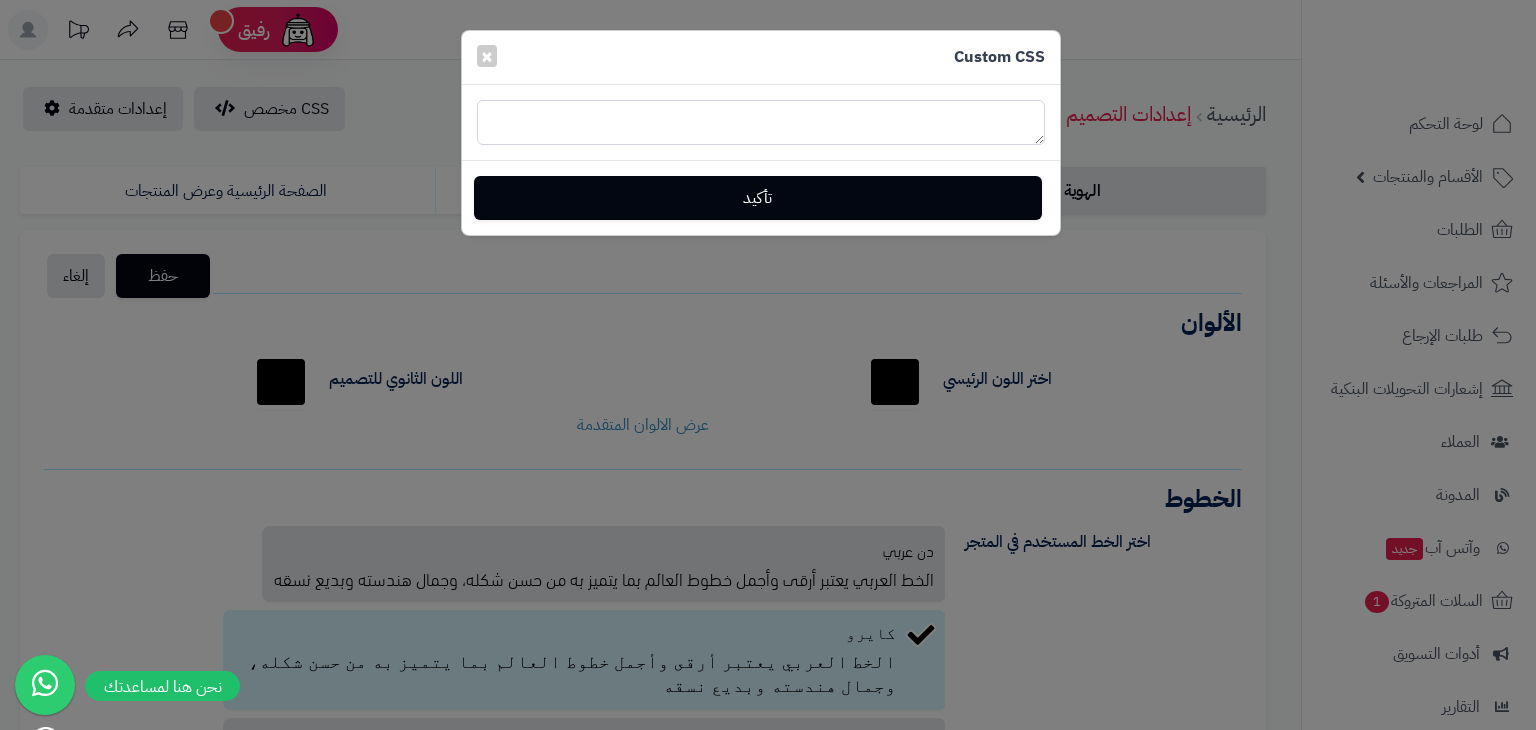 click at bounding box center (761, 122) 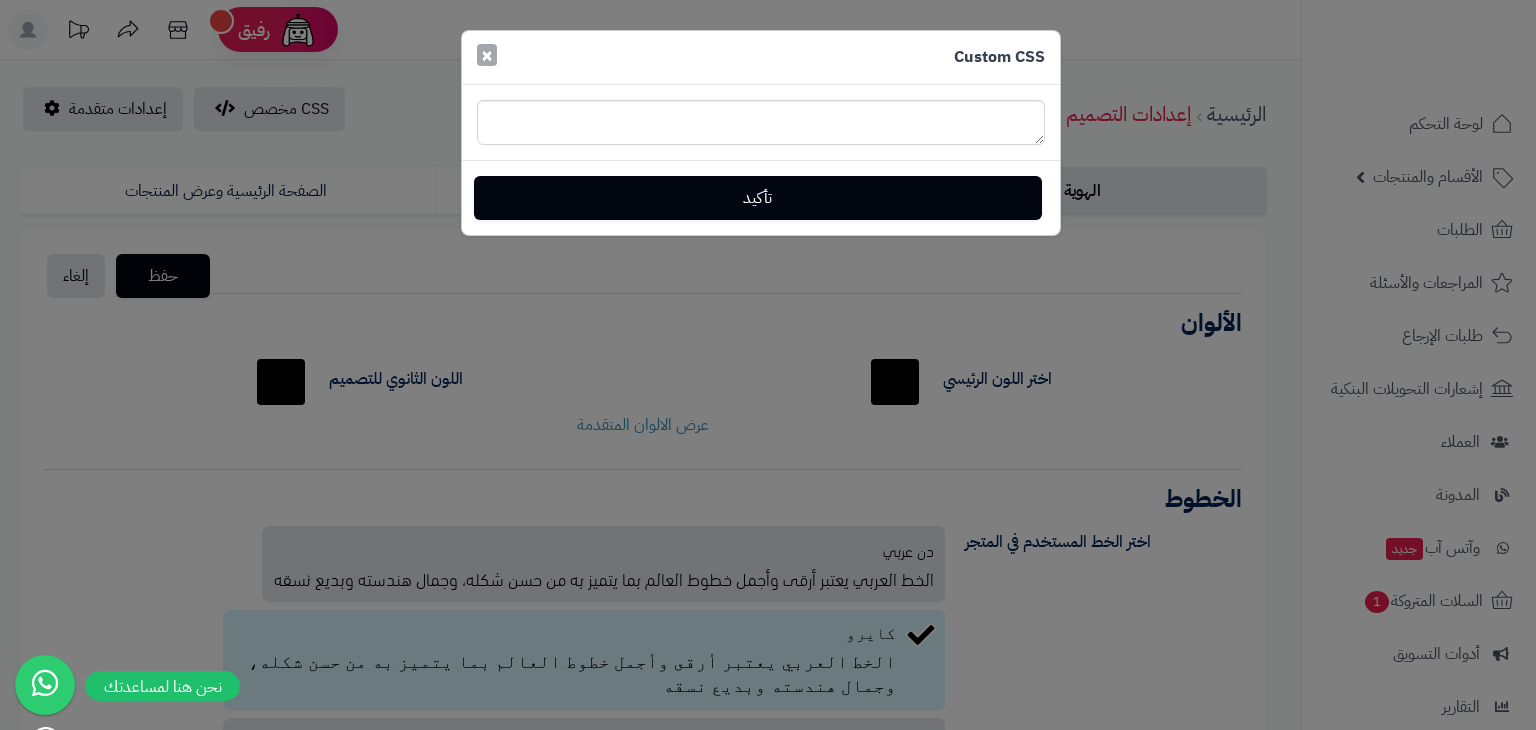 click on "×" at bounding box center (487, 55) 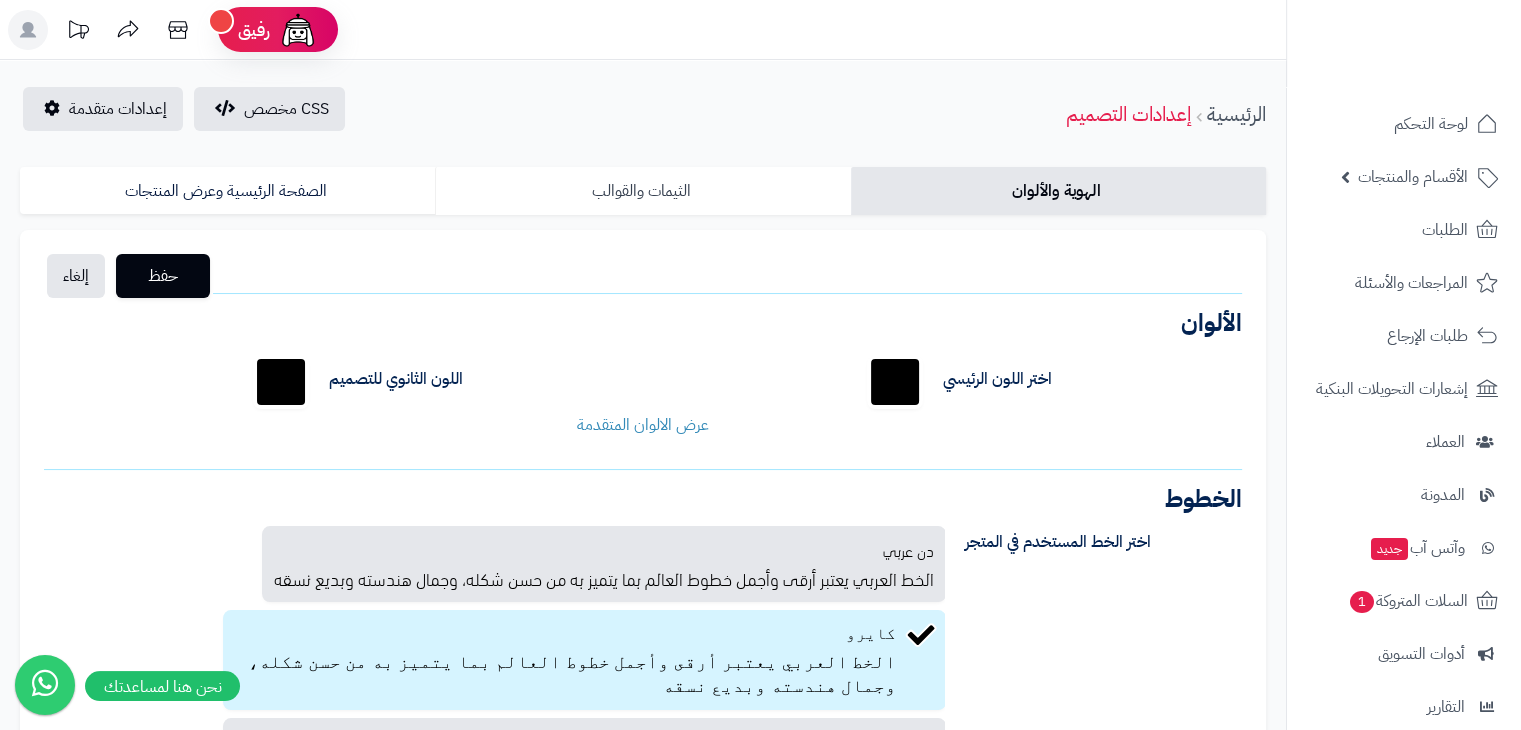 click on "الثيمات والقوالب" at bounding box center (642, 191) 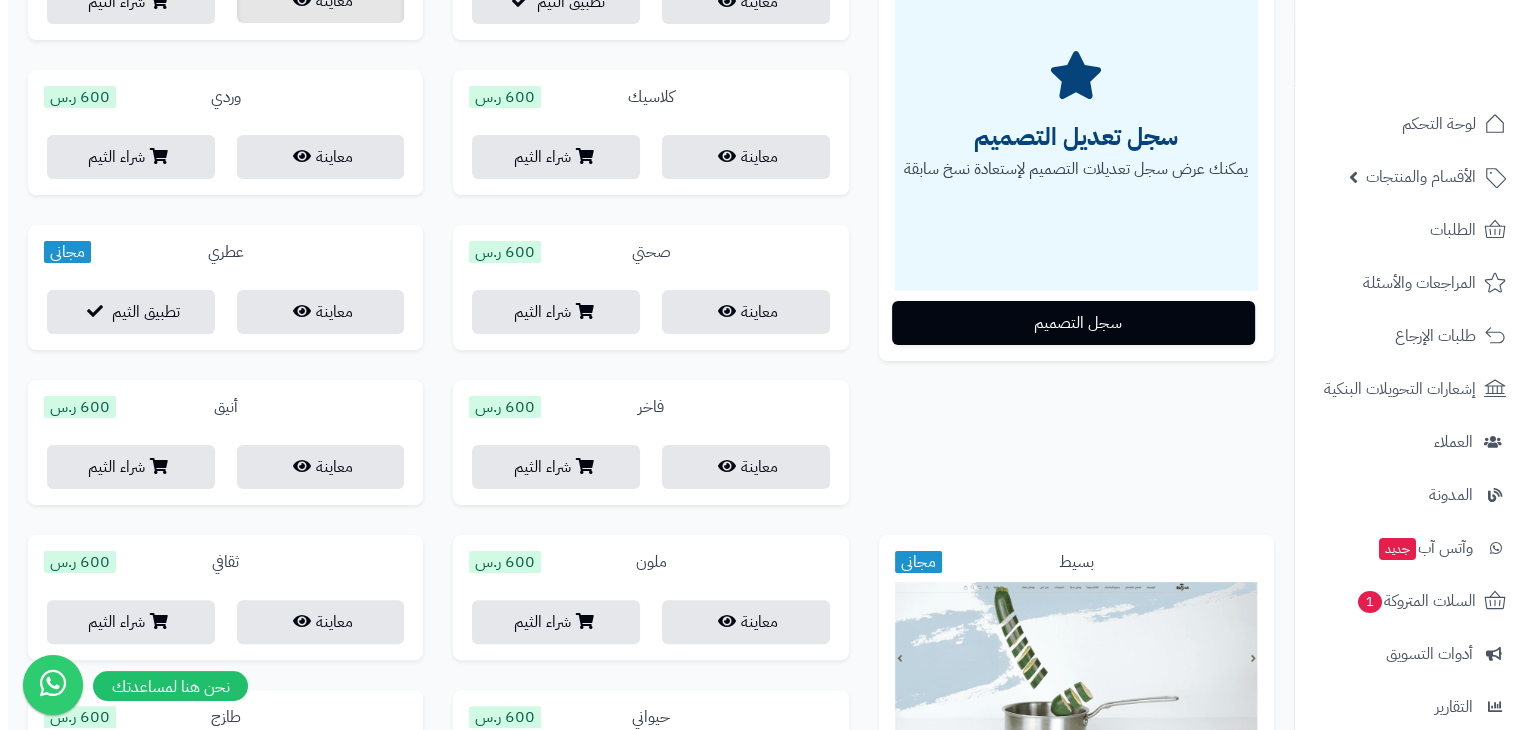 scroll, scrollTop: 0, scrollLeft: 0, axis: both 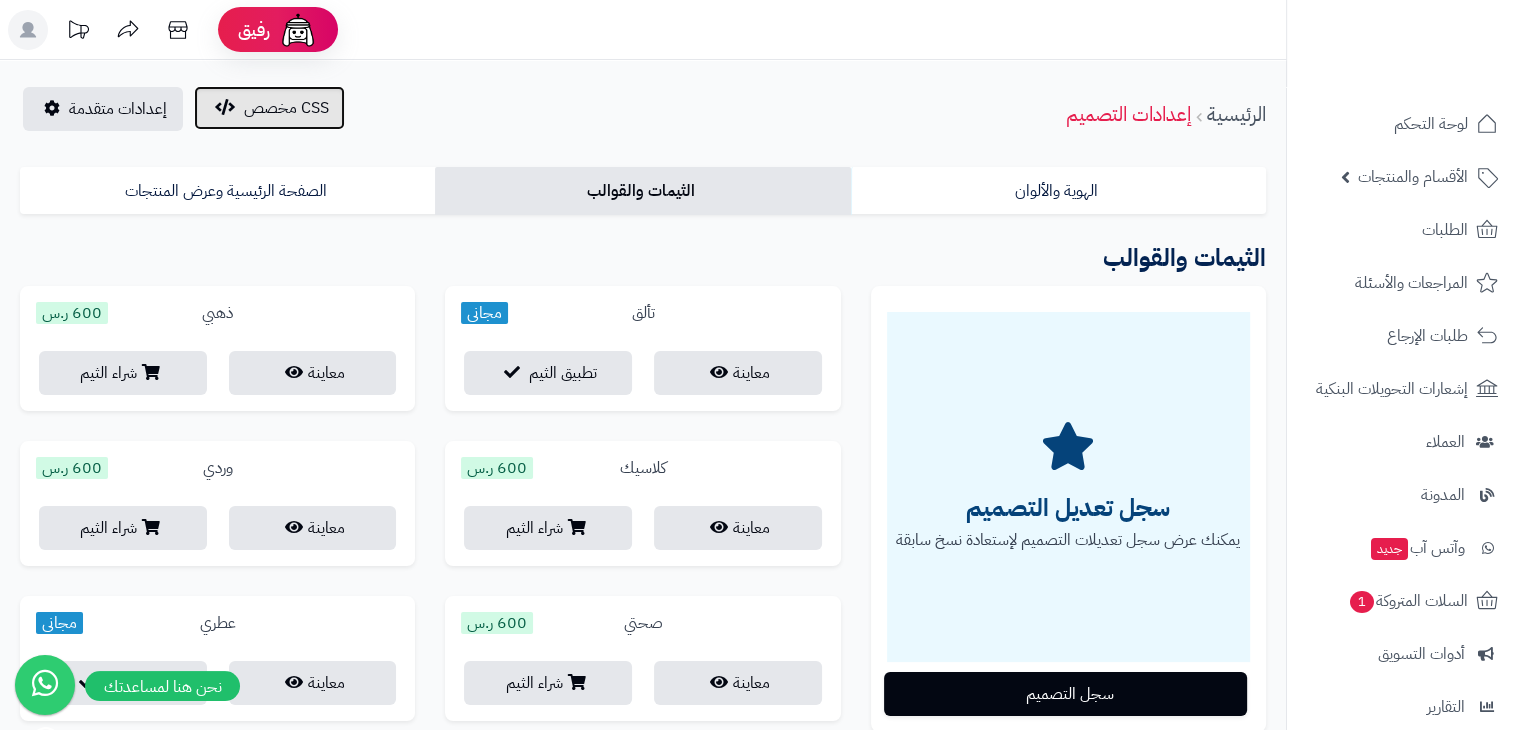 click on "CSS مخصص" at bounding box center [286, 108] 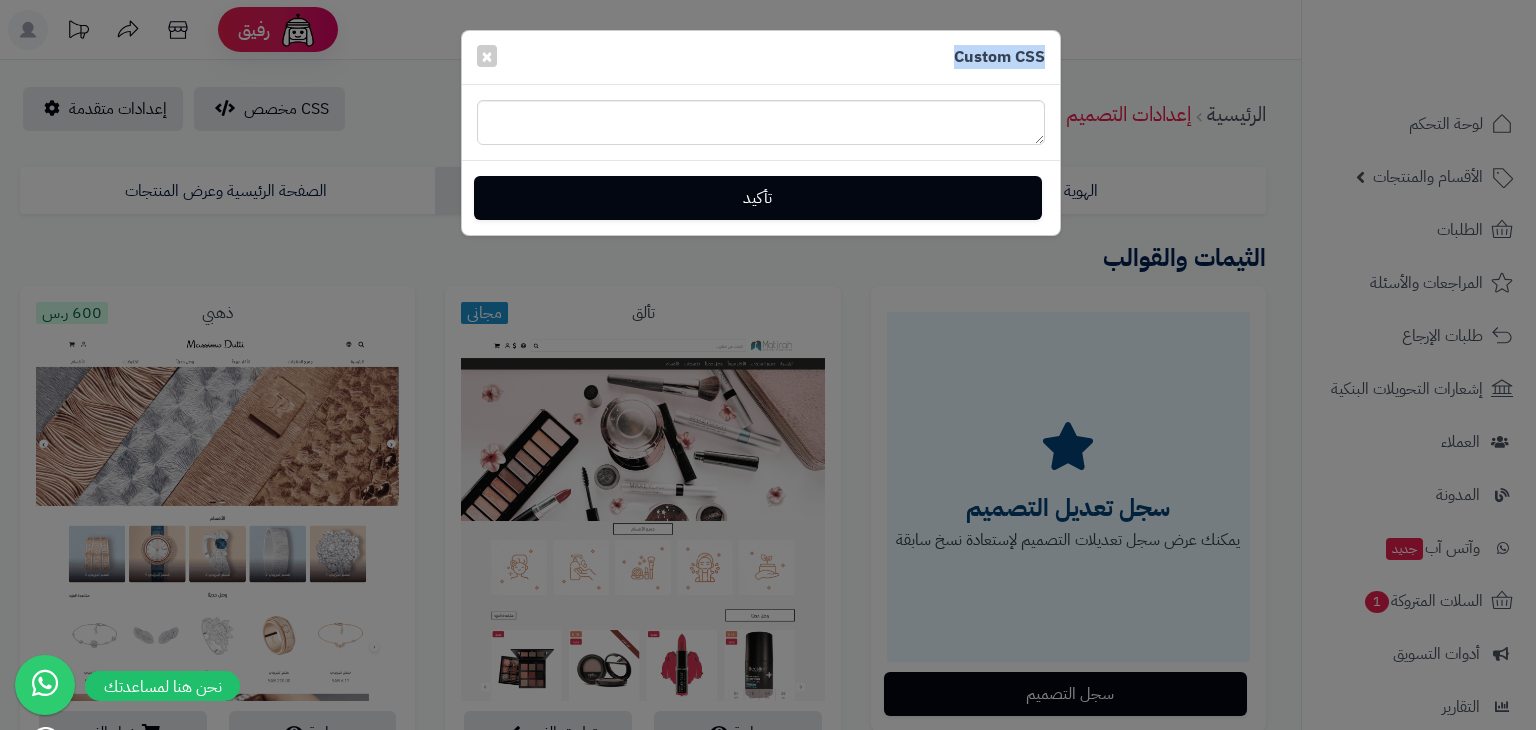 drag, startPoint x: 943, startPoint y: 61, endPoint x: 1044, endPoint y: 53, distance: 101.31634 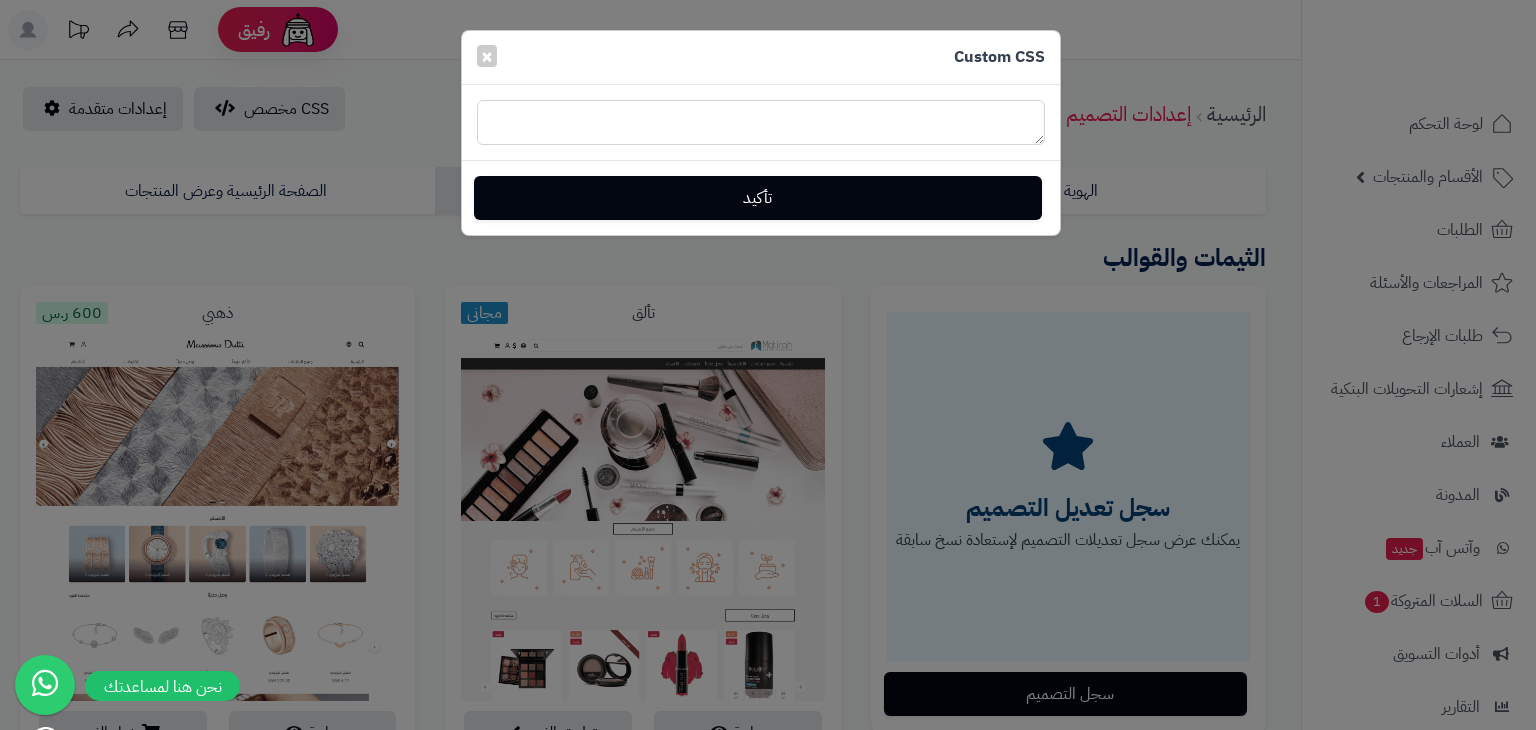 click at bounding box center (761, 122) 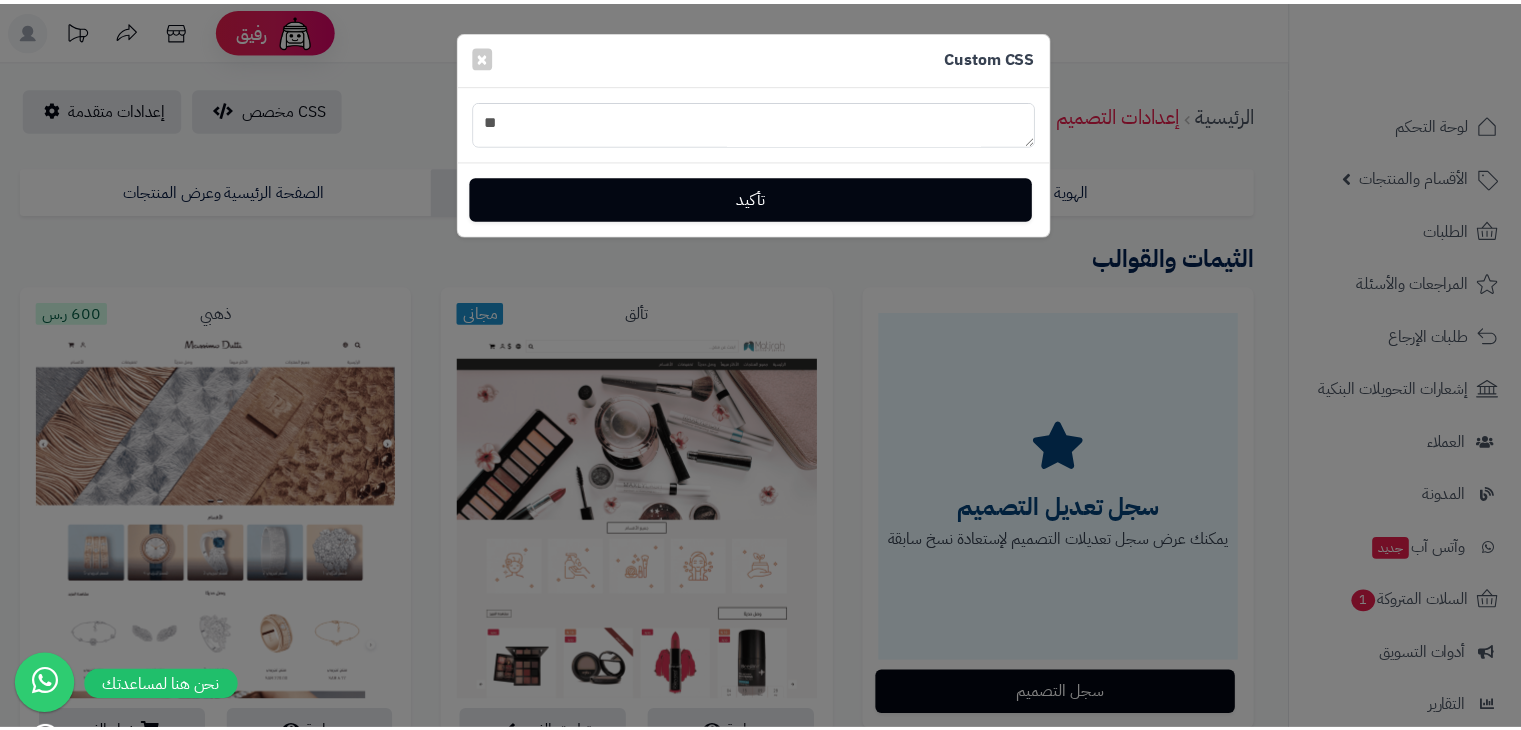 scroll, scrollTop: 38512, scrollLeft: 0, axis: vertical 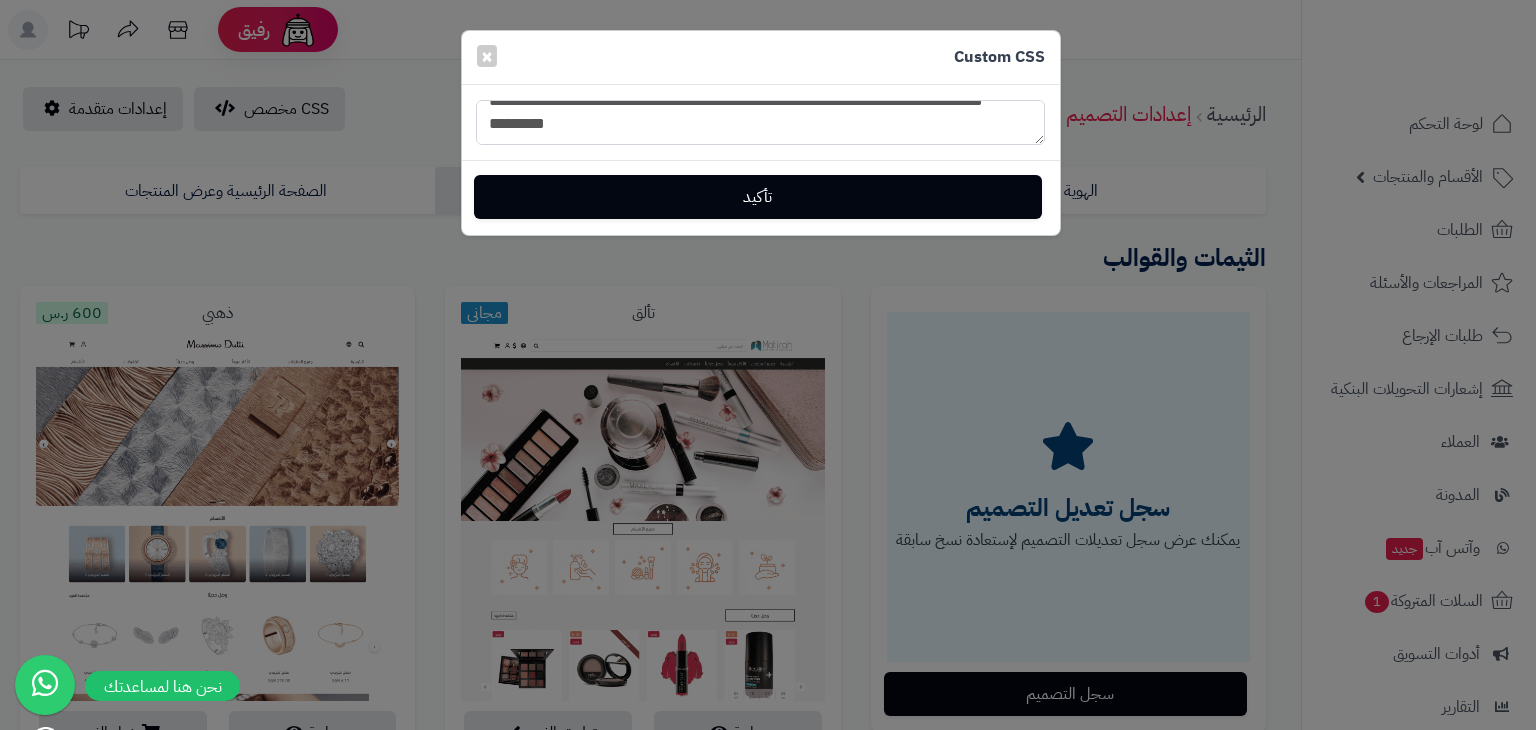 type on "**********" 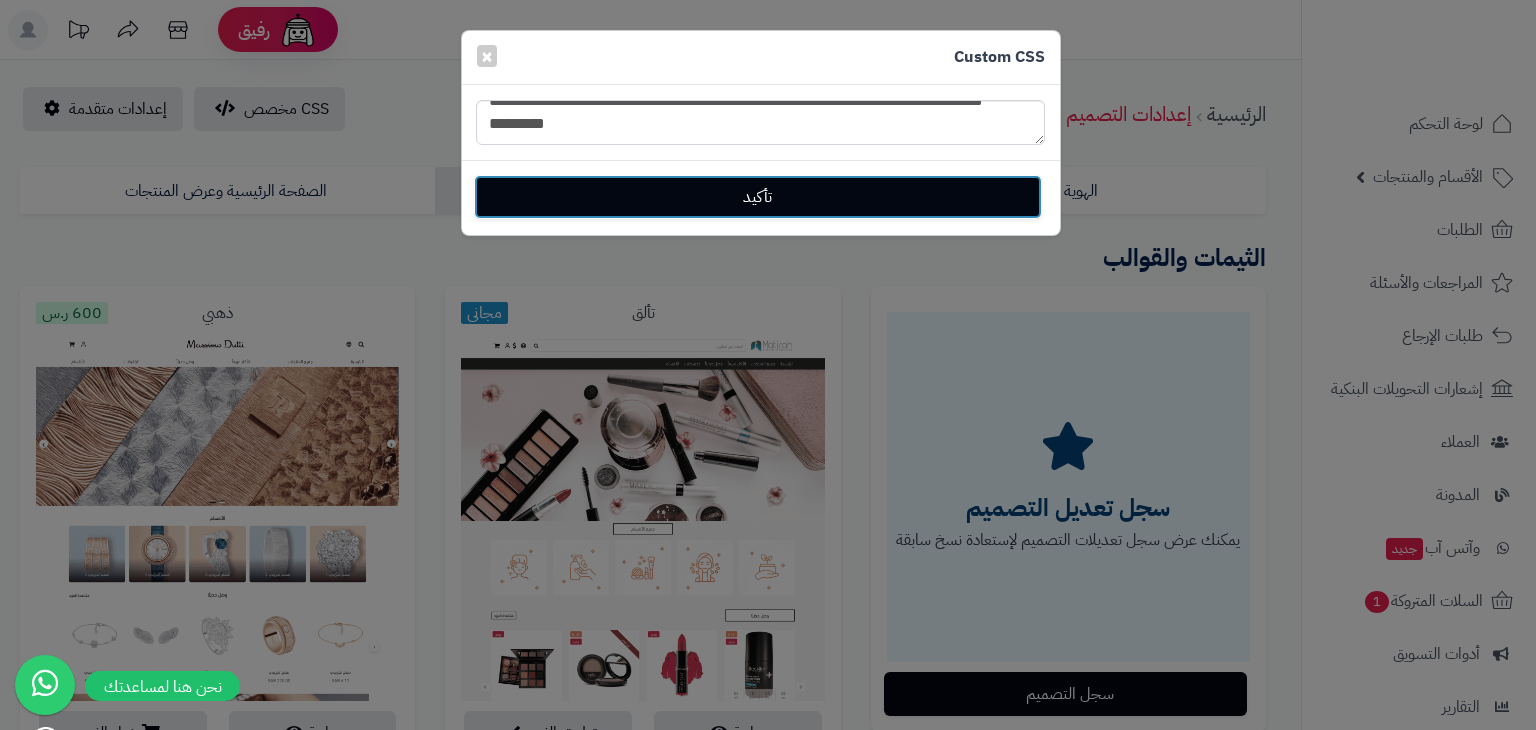 click on "تأكيد" at bounding box center (758, 197) 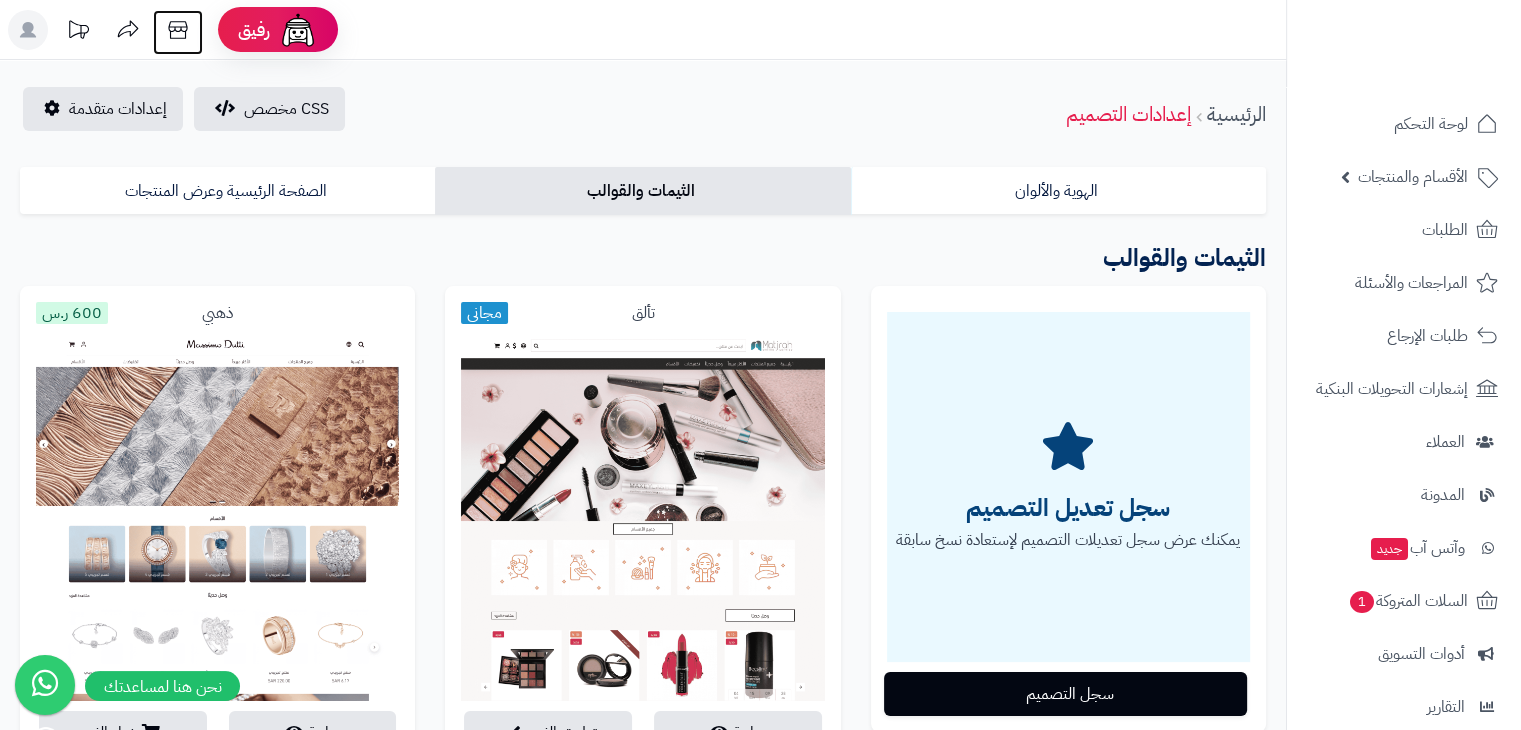 click 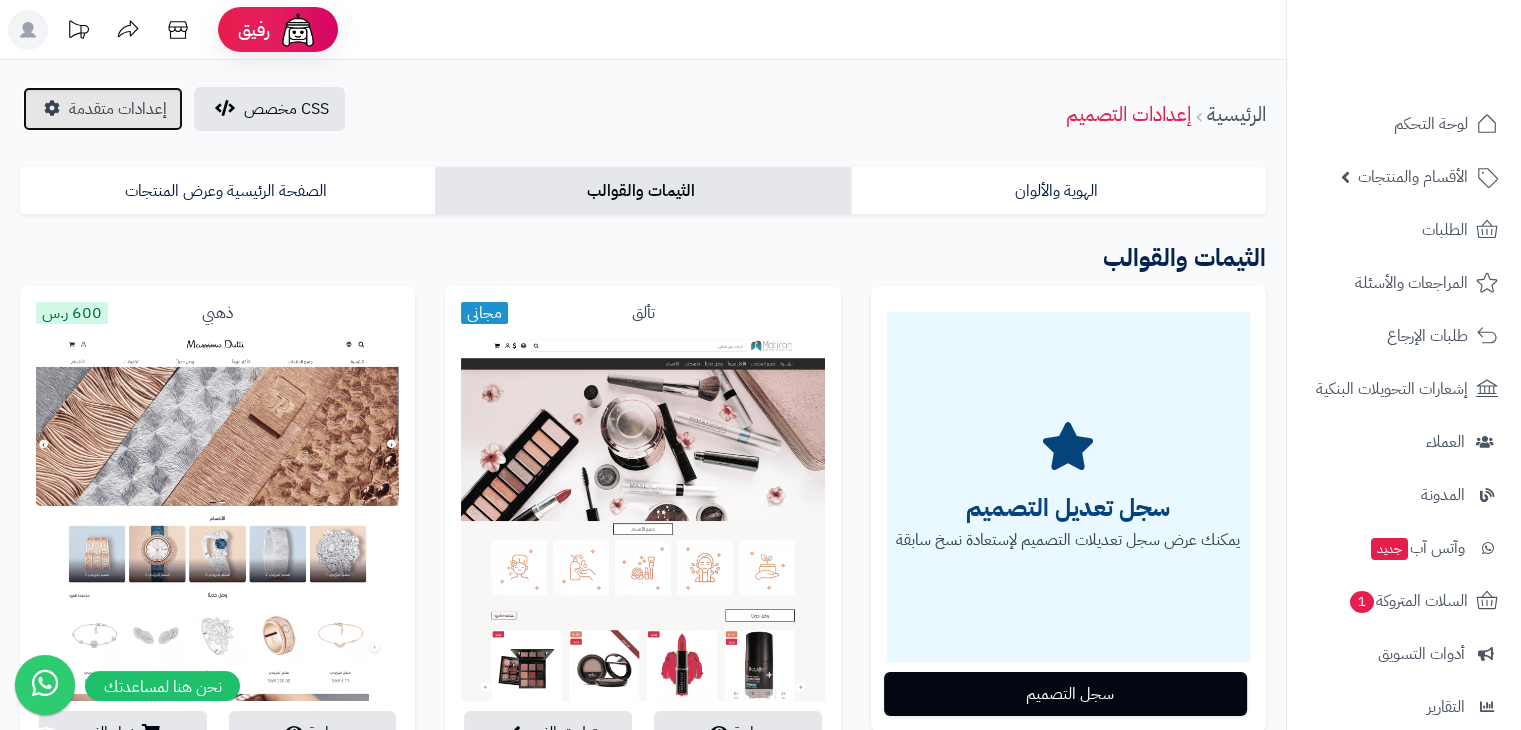 click on "إعدادات متقدمة" at bounding box center [118, 109] 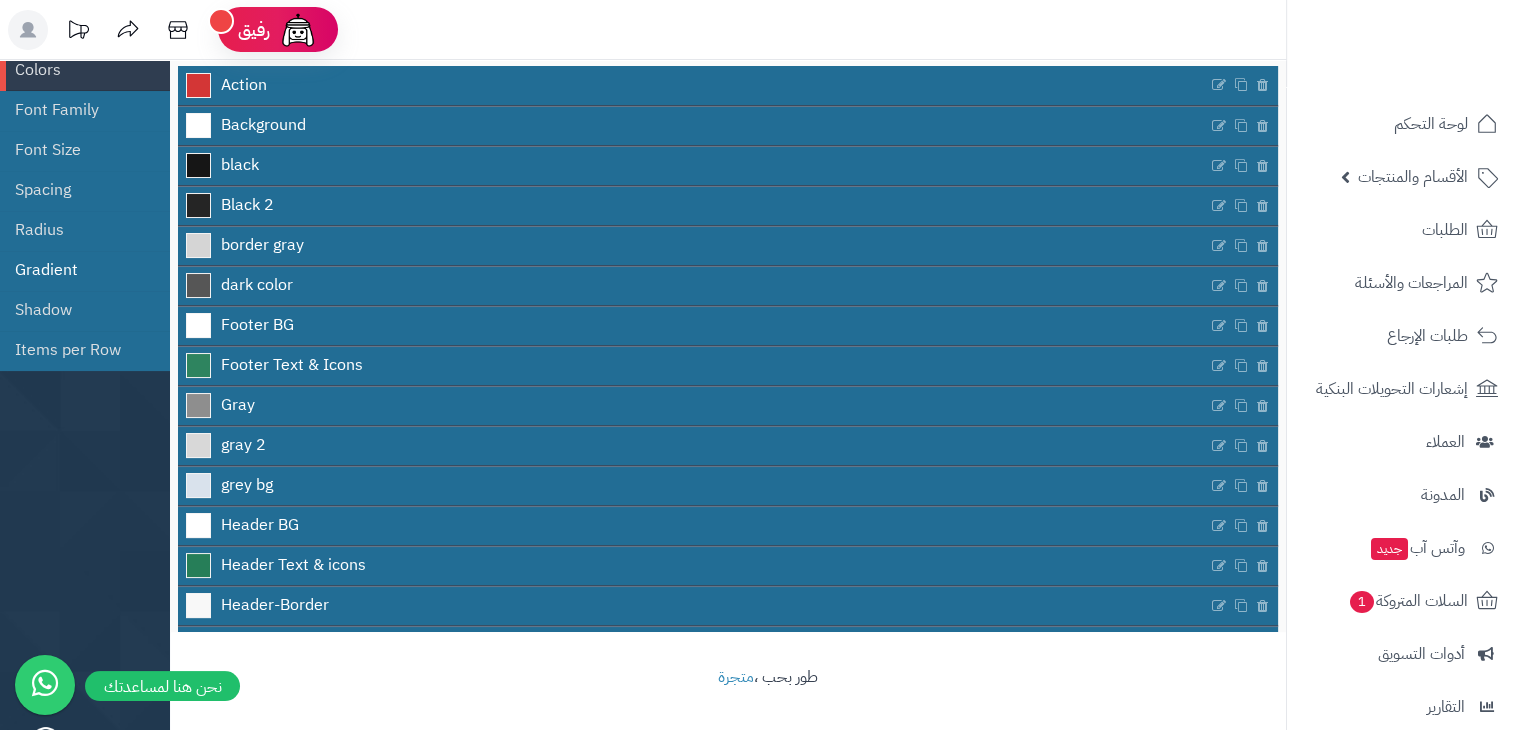 scroll, scrollTop: 76, scrollLeft: 0, axis: vertical 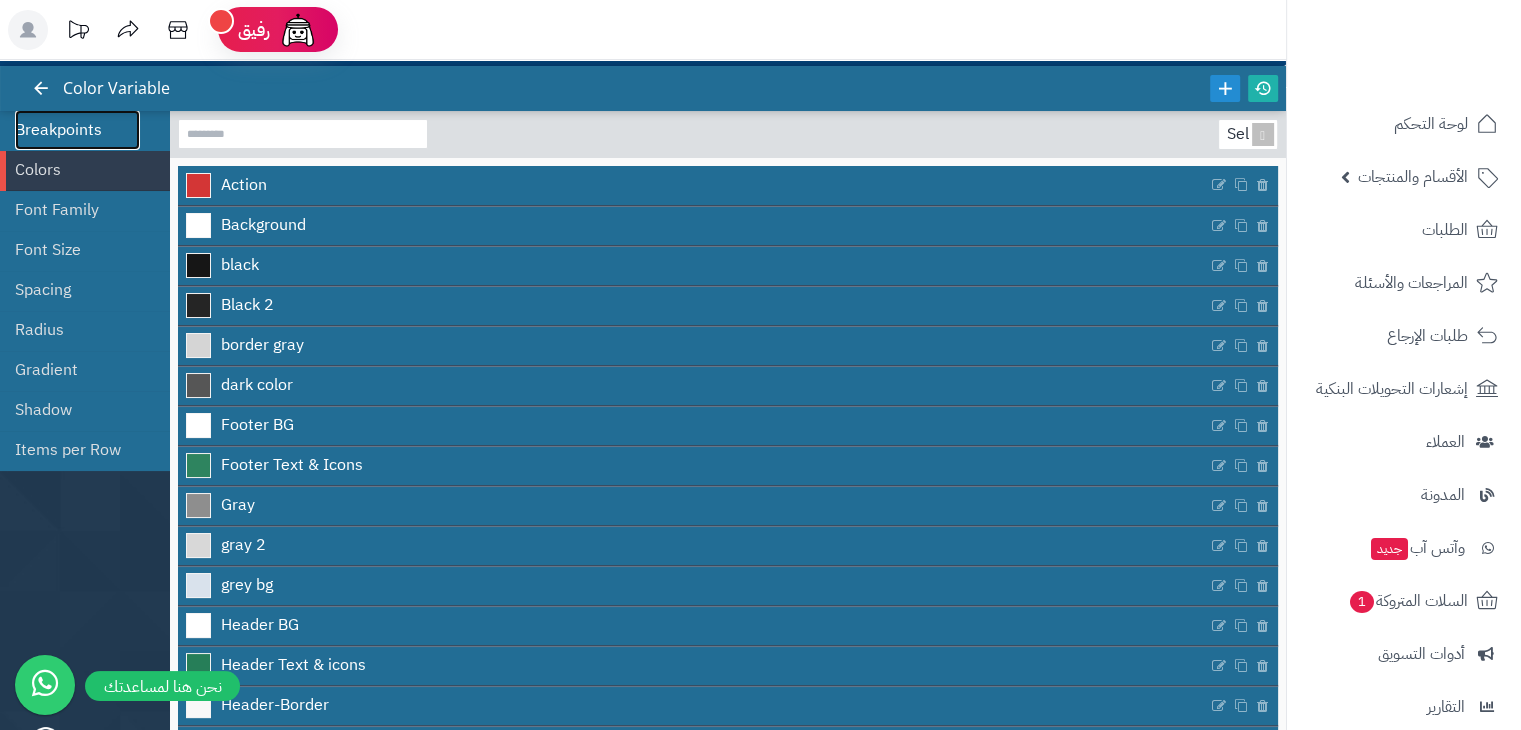 click on "Breakpoints" at bounding box center (77, 130) 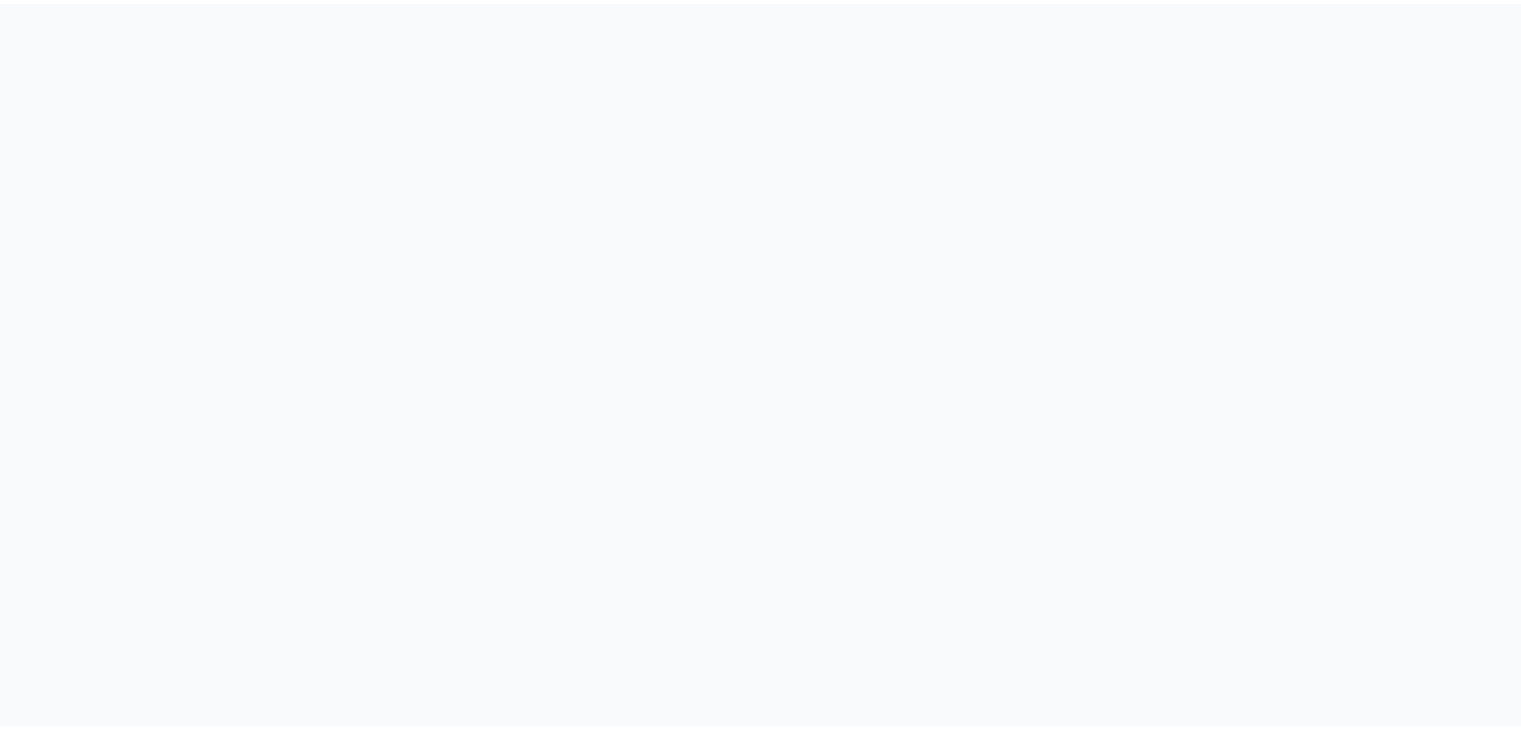 scroll, scrollTop: 0, scrollLeft: 0, axis: both 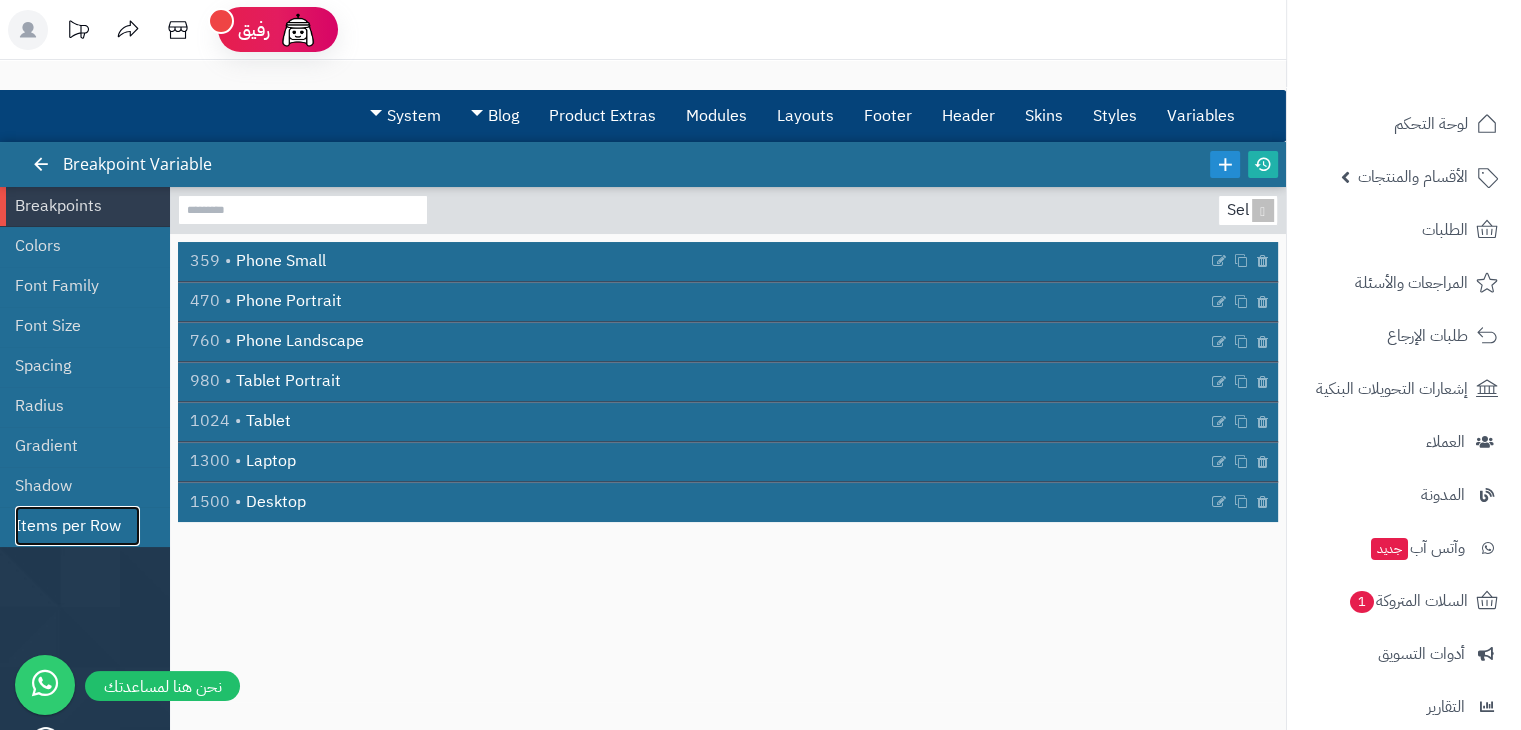 click on "Items per Row" at bounding box center (77, 526) 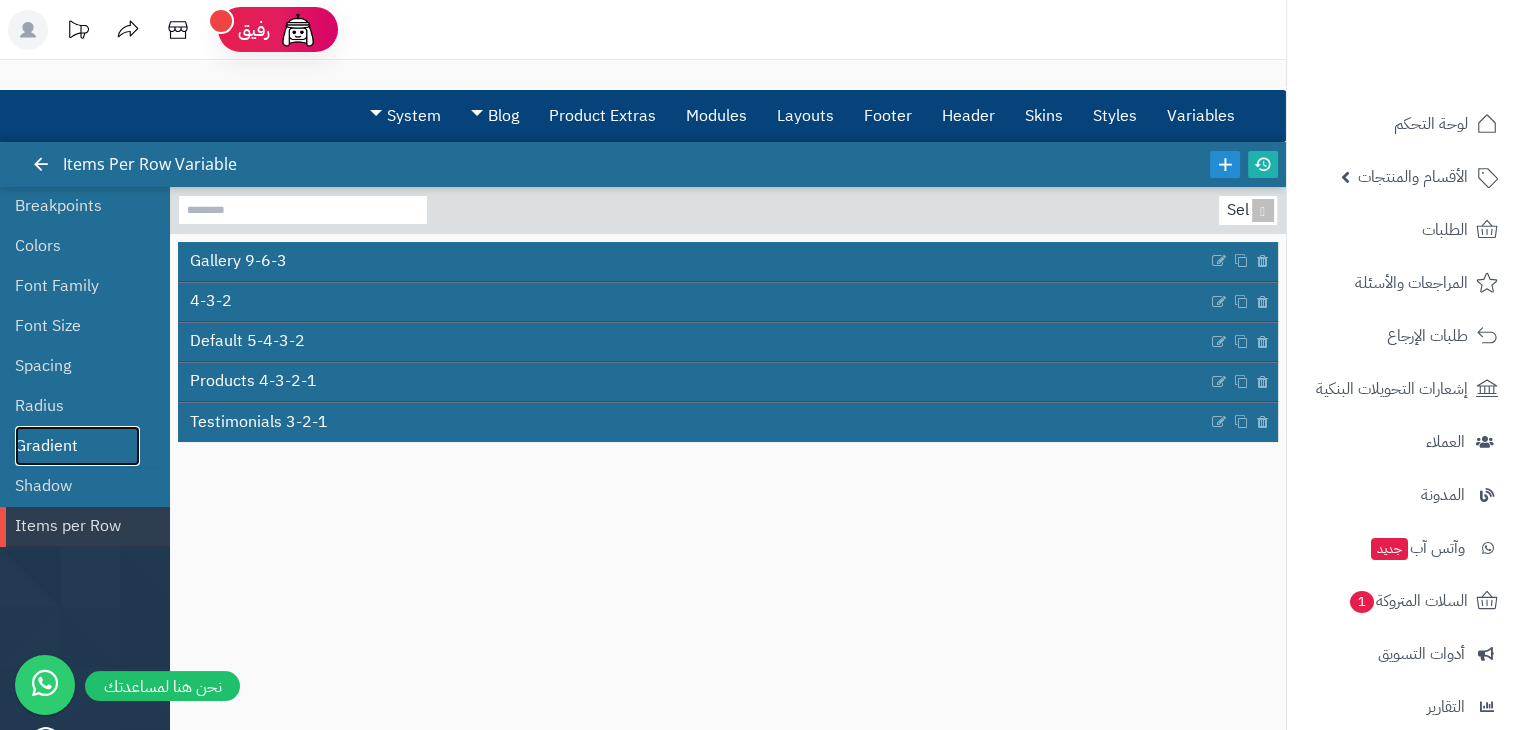 click on "Gradient" at bounding box center (77, 446) 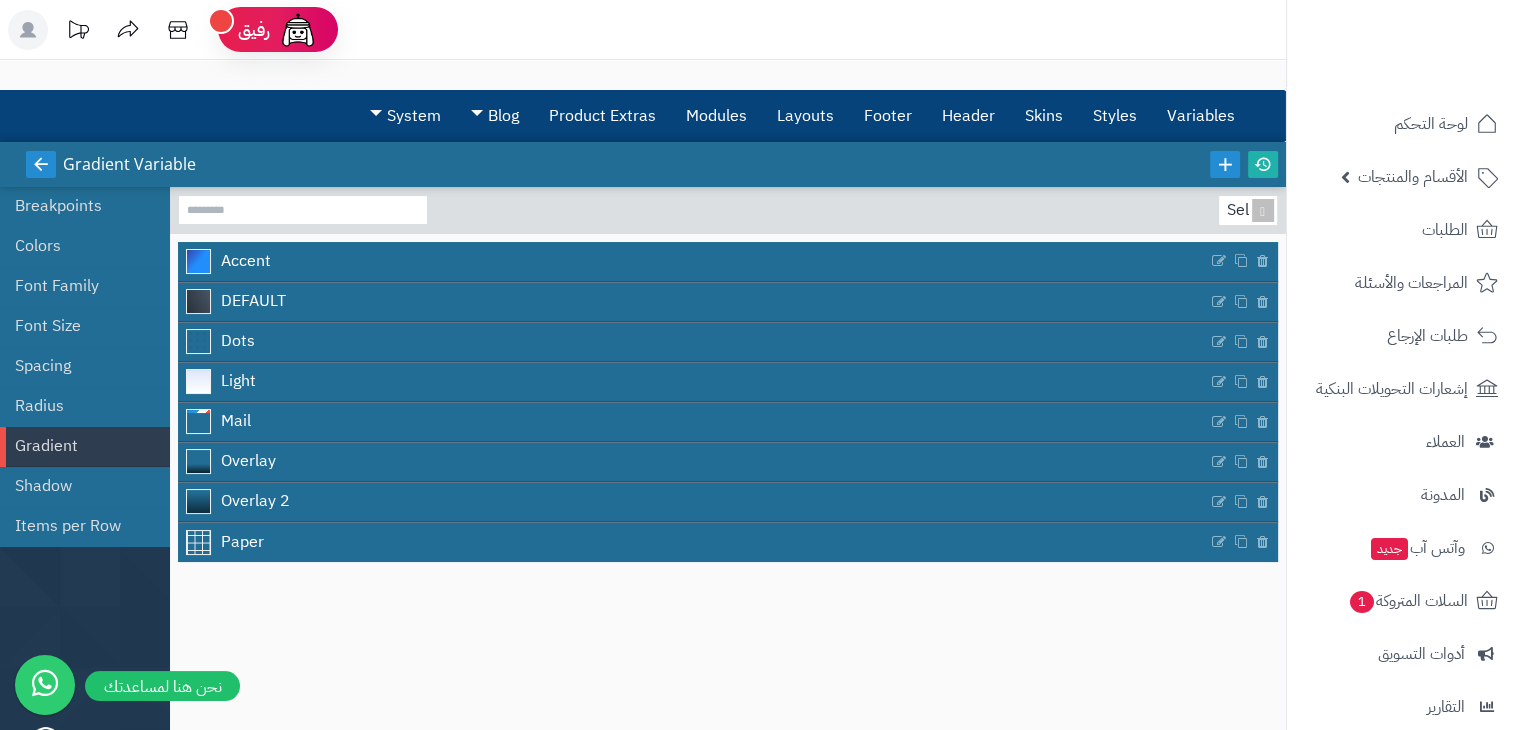 click at bounding box center (41, 164) 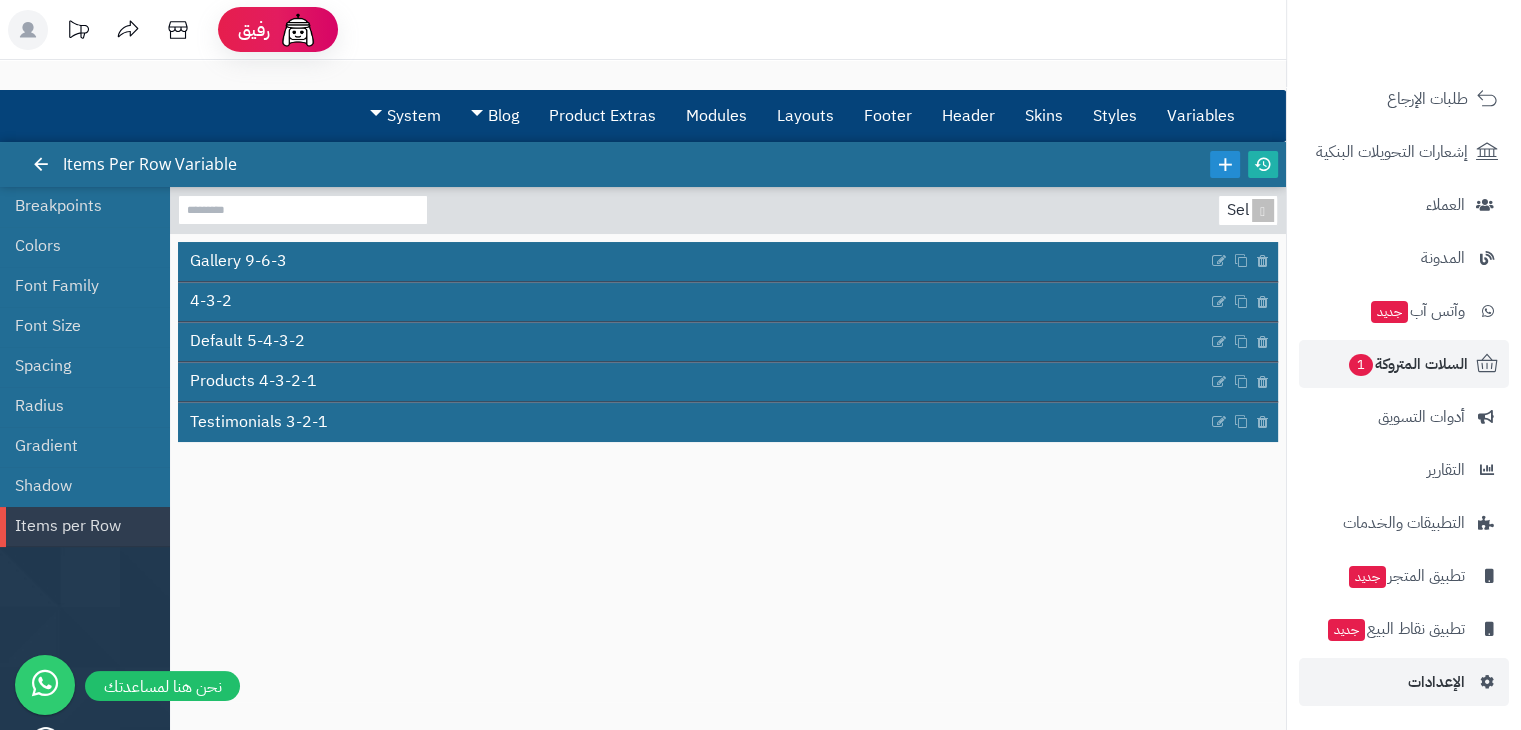 scroll, scrollTop: 238, scrollLeft: 0, axis: vertical 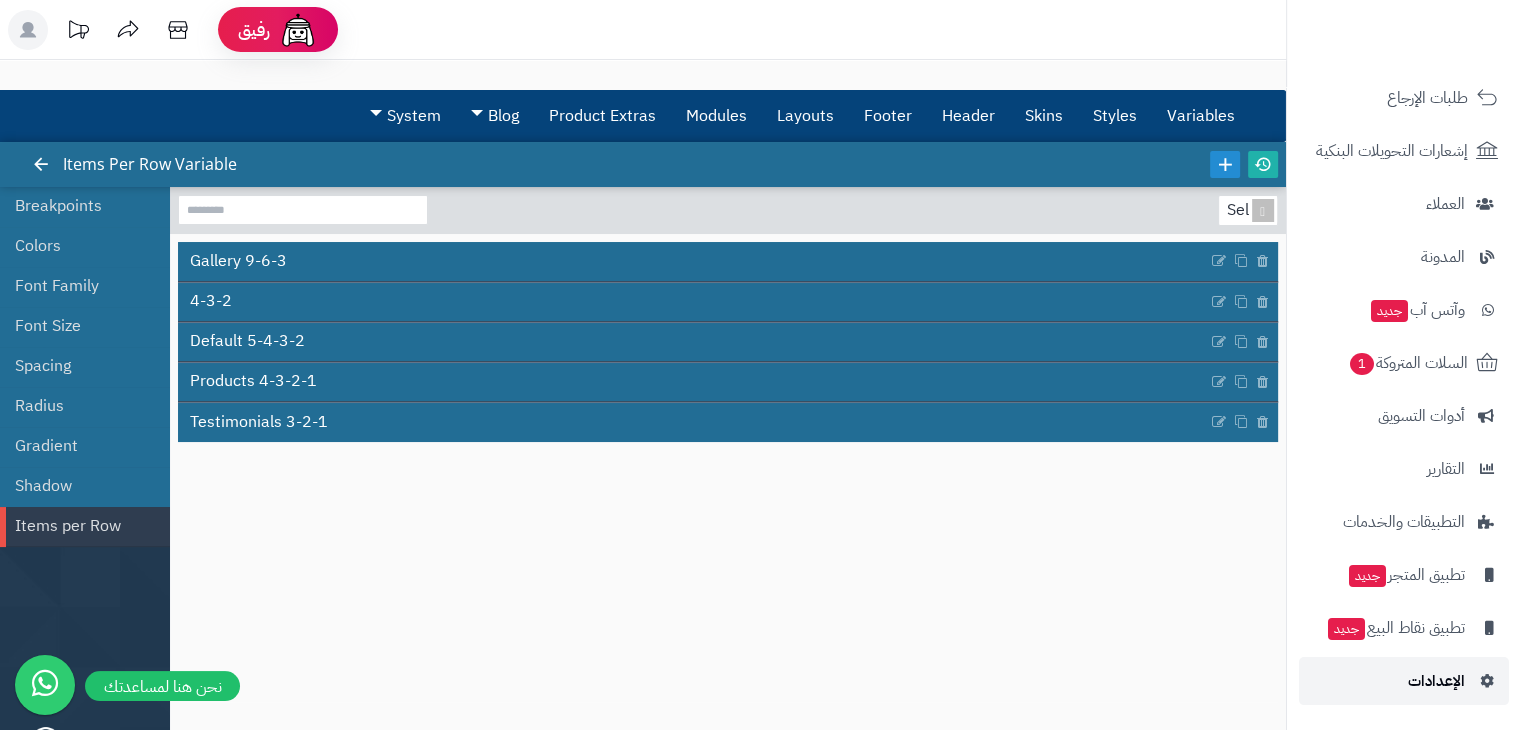 click on "الإعدادات" at bounding box center (1436, 681) 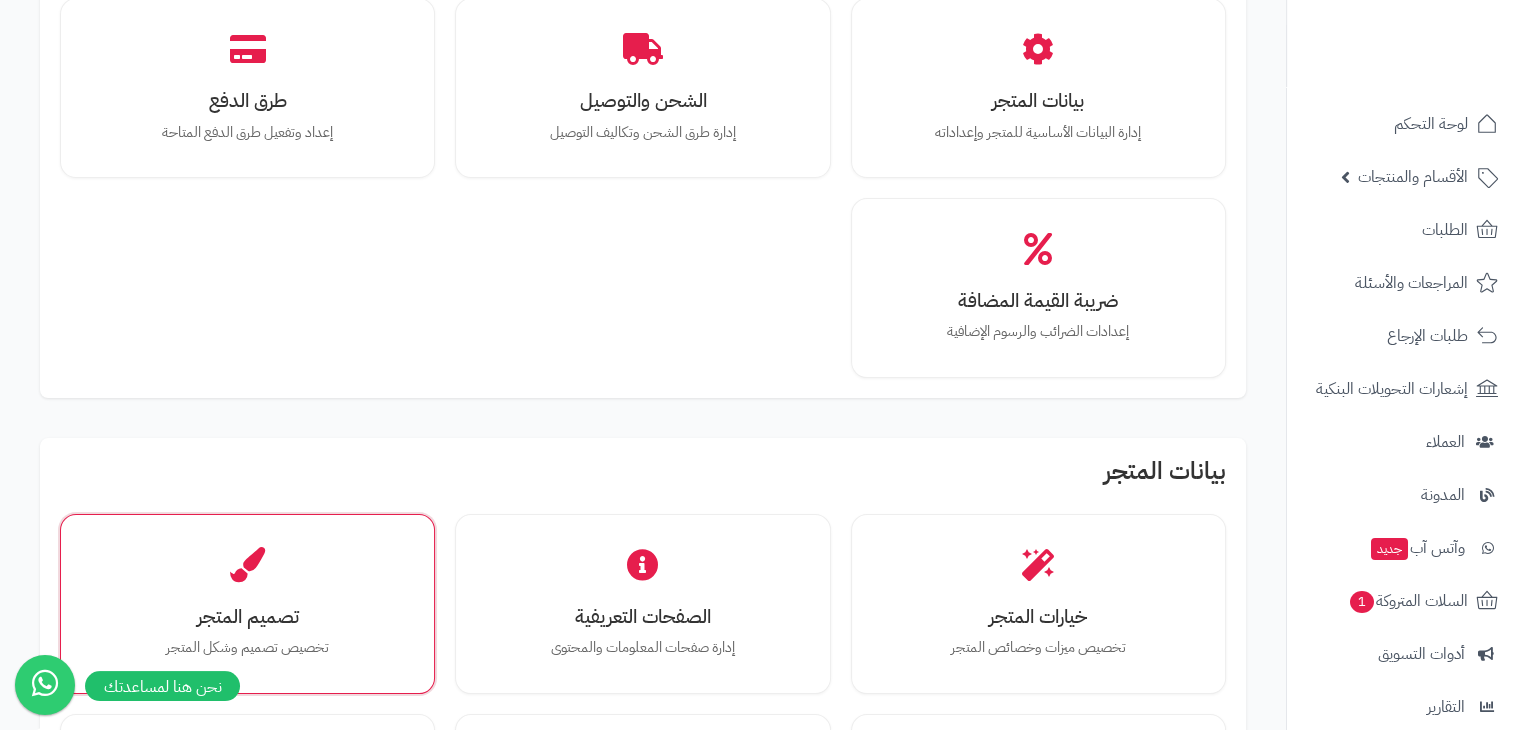 scroll, scrollTop: 400, scrollLeft: 0, axis: vertical 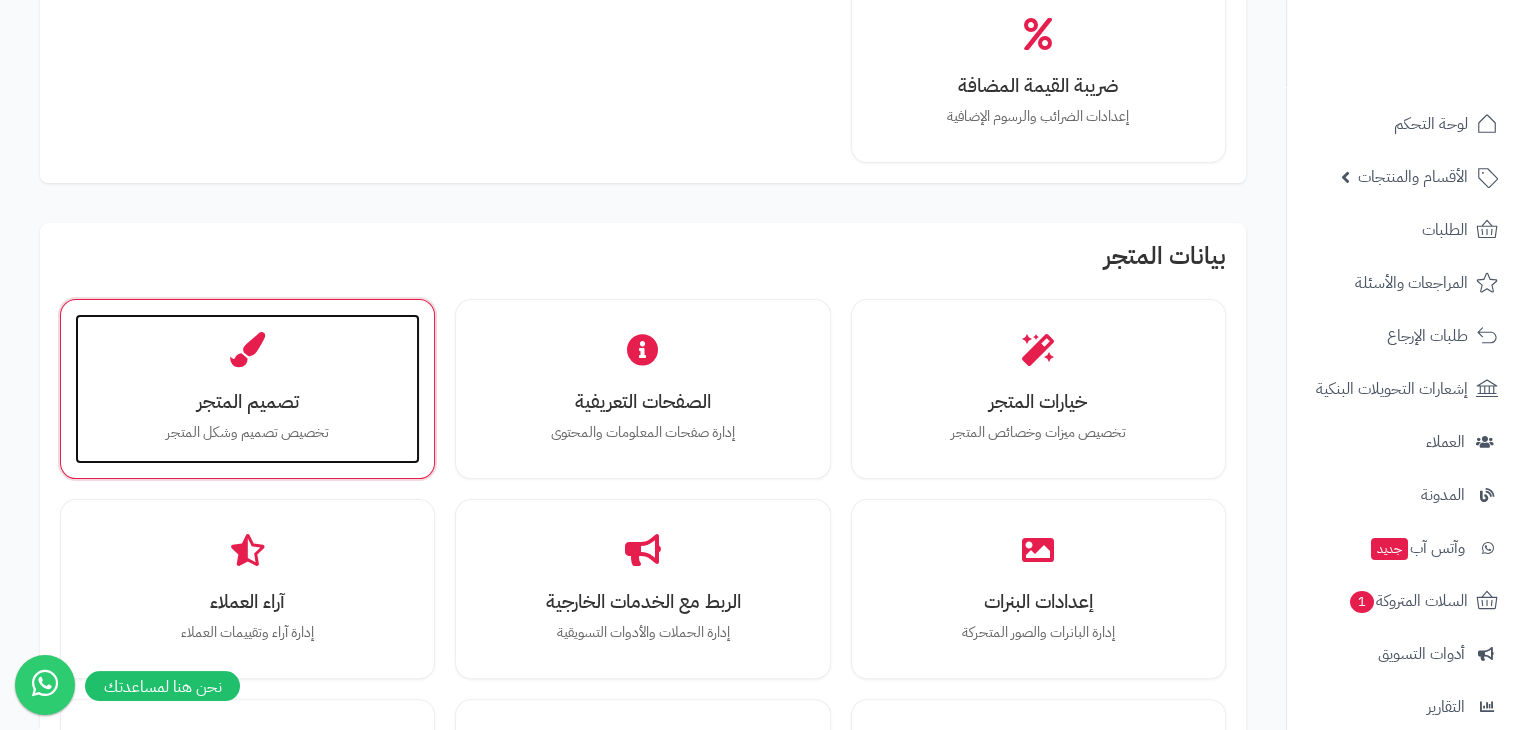 click on "تصميم المتجر تخصيص تصميم وشكل المتجر" at bounding box center [247, 389] 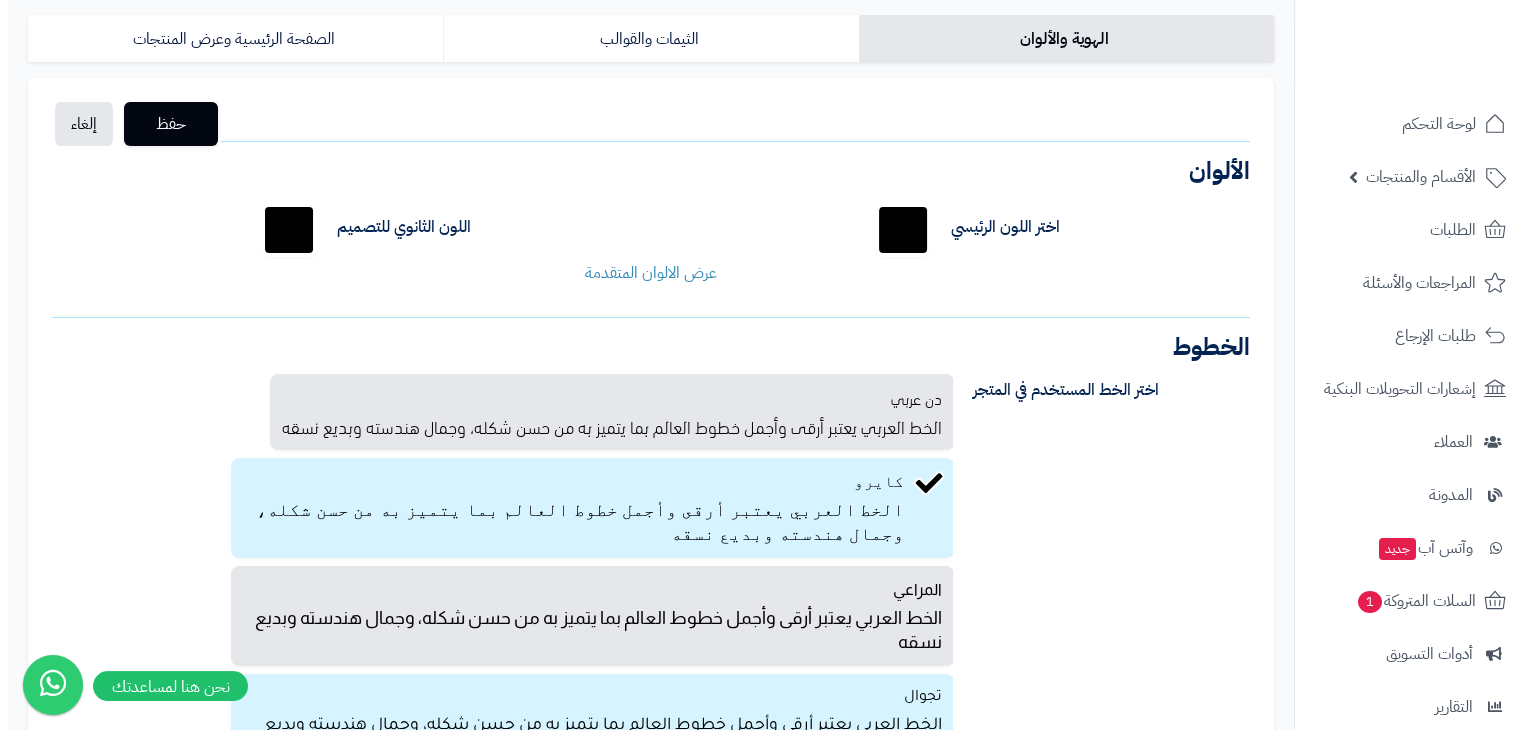 scroll, scrollTop: 0, scrollLeft: 0, axis: both 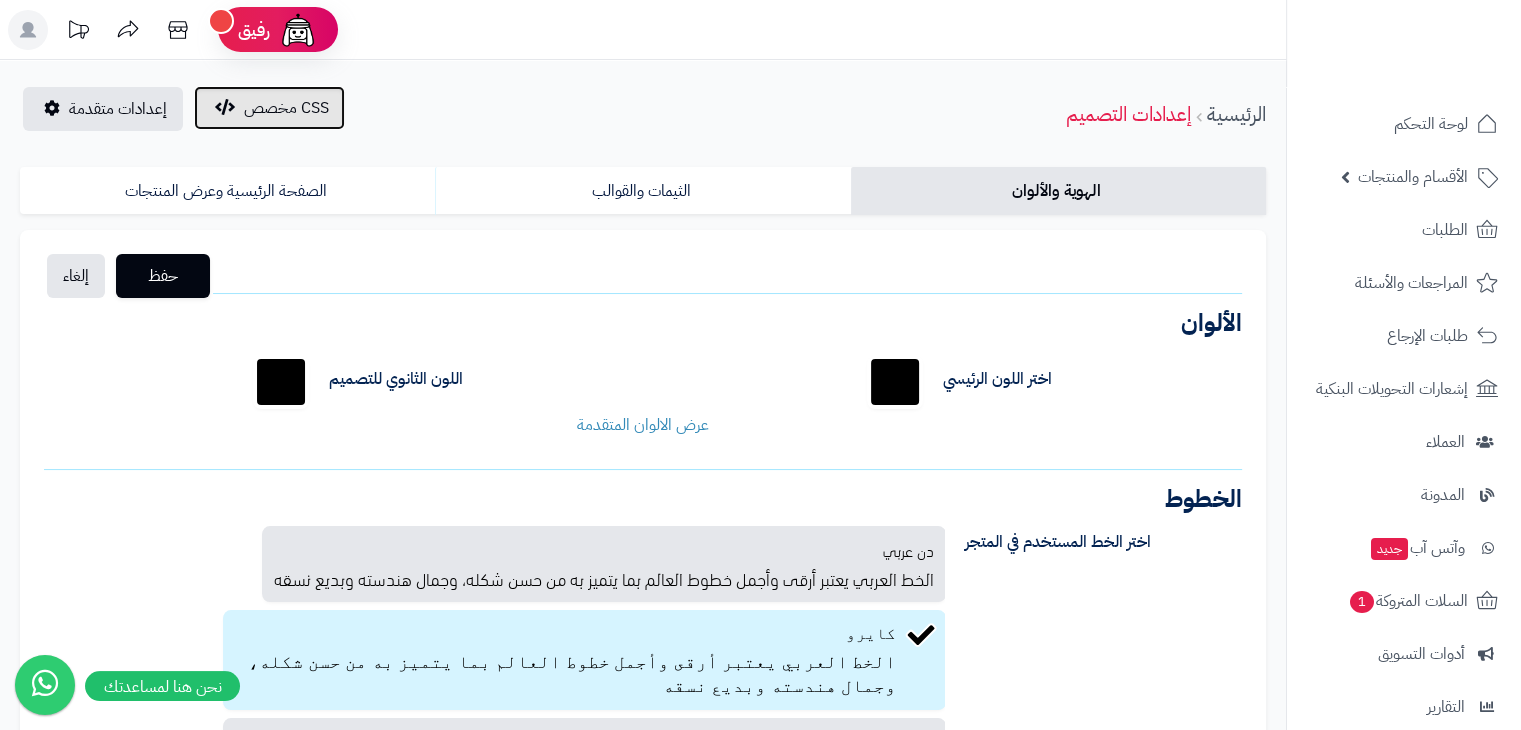 click on "CSS مخصص" at bounding box center [269, 108] 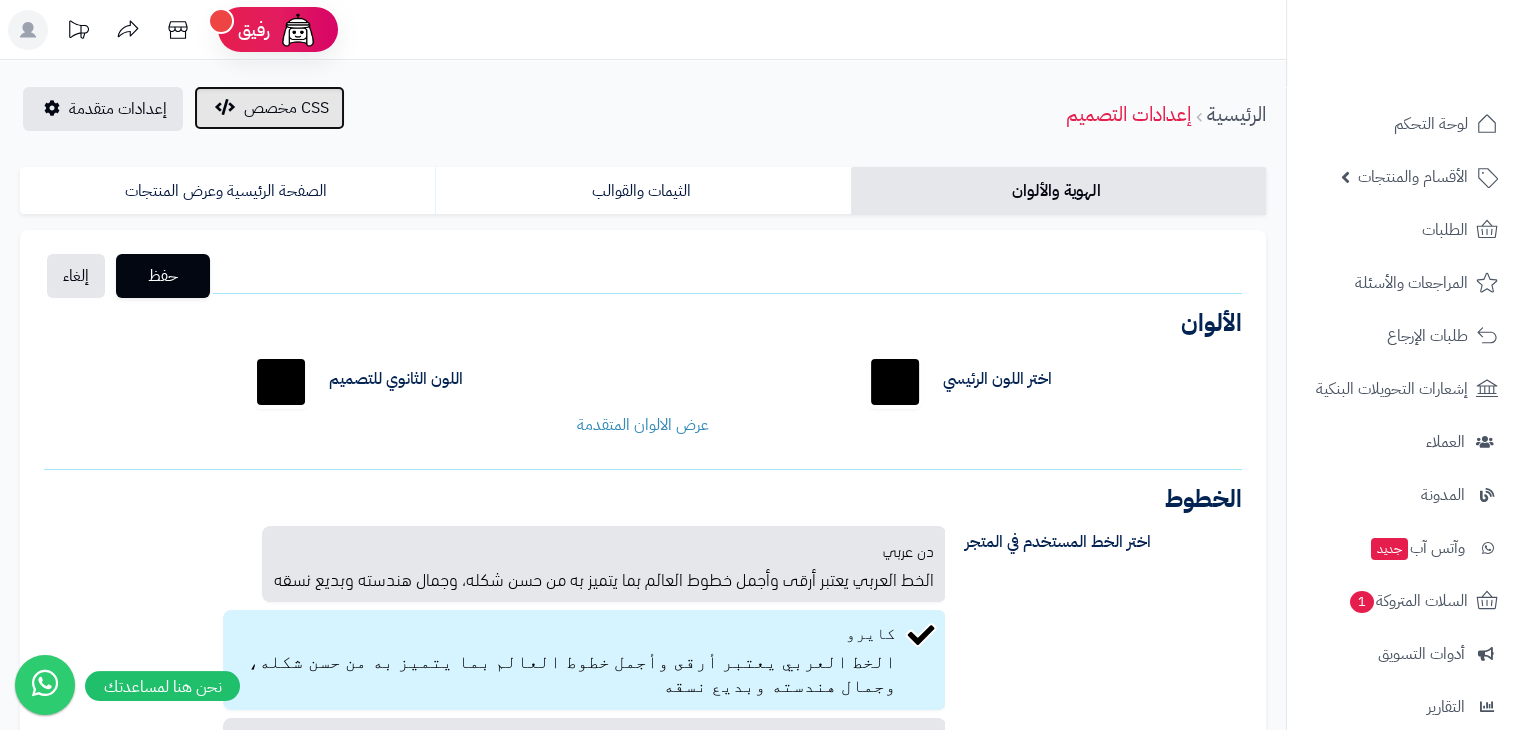 click on "CSS مخصص" at bounding box center [269, 108] 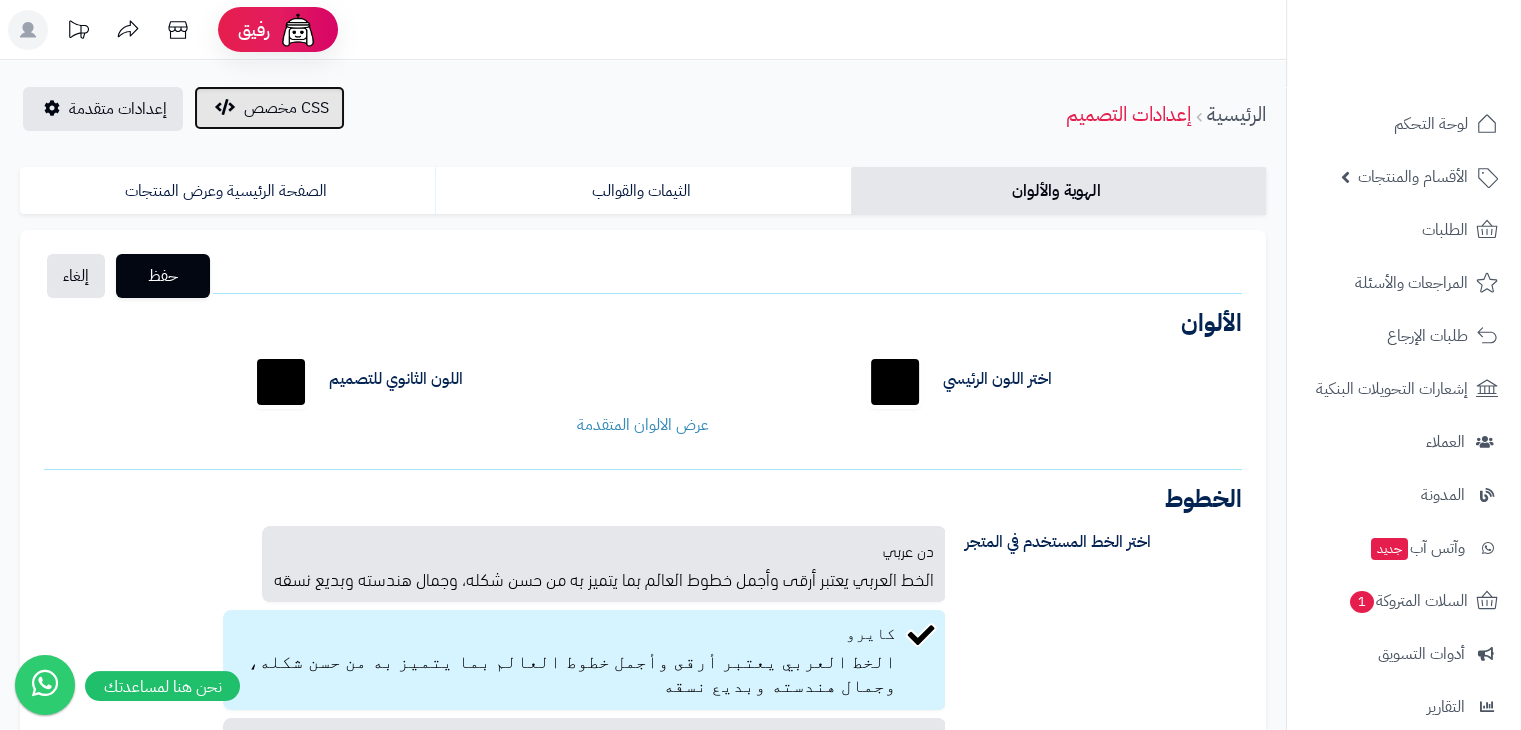 click on "CSS مخصص" at bounding box center (286, 108) 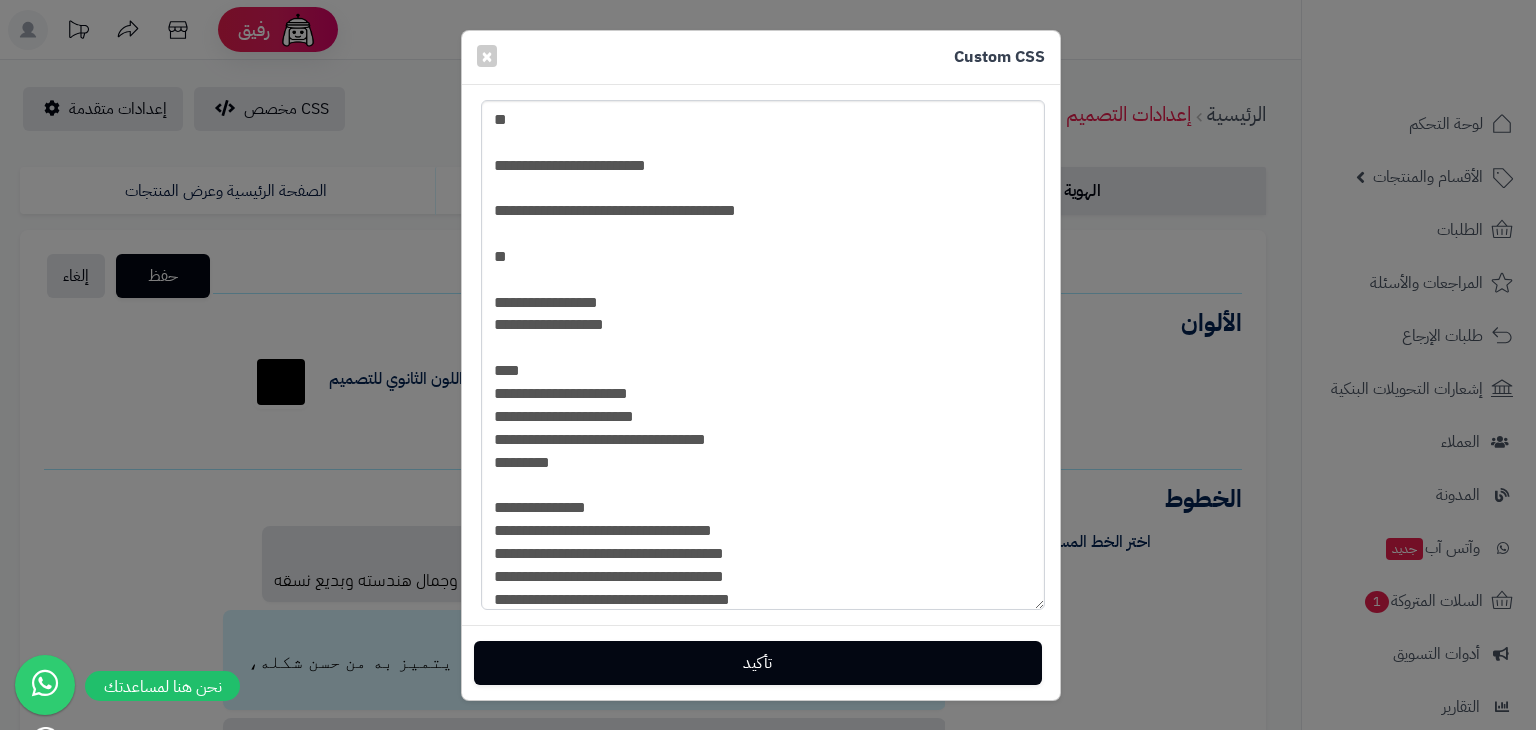 drag, startPoint x: 1040, startPoint y: 141, endPoint x: 1040, endPoint y: 542, distance: 401 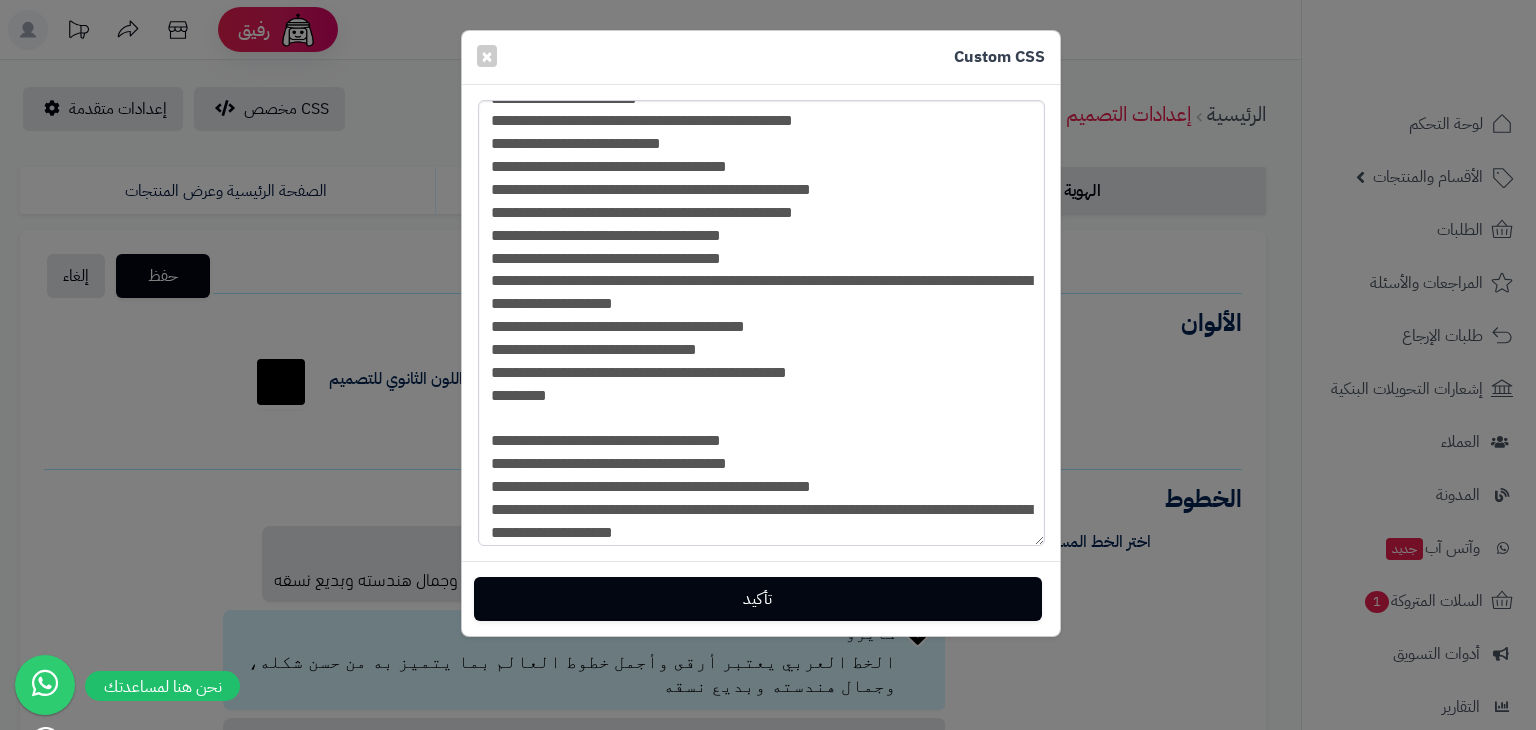 scroll, scrollTop: 2600, scrollLeft: 0, axis: vertical 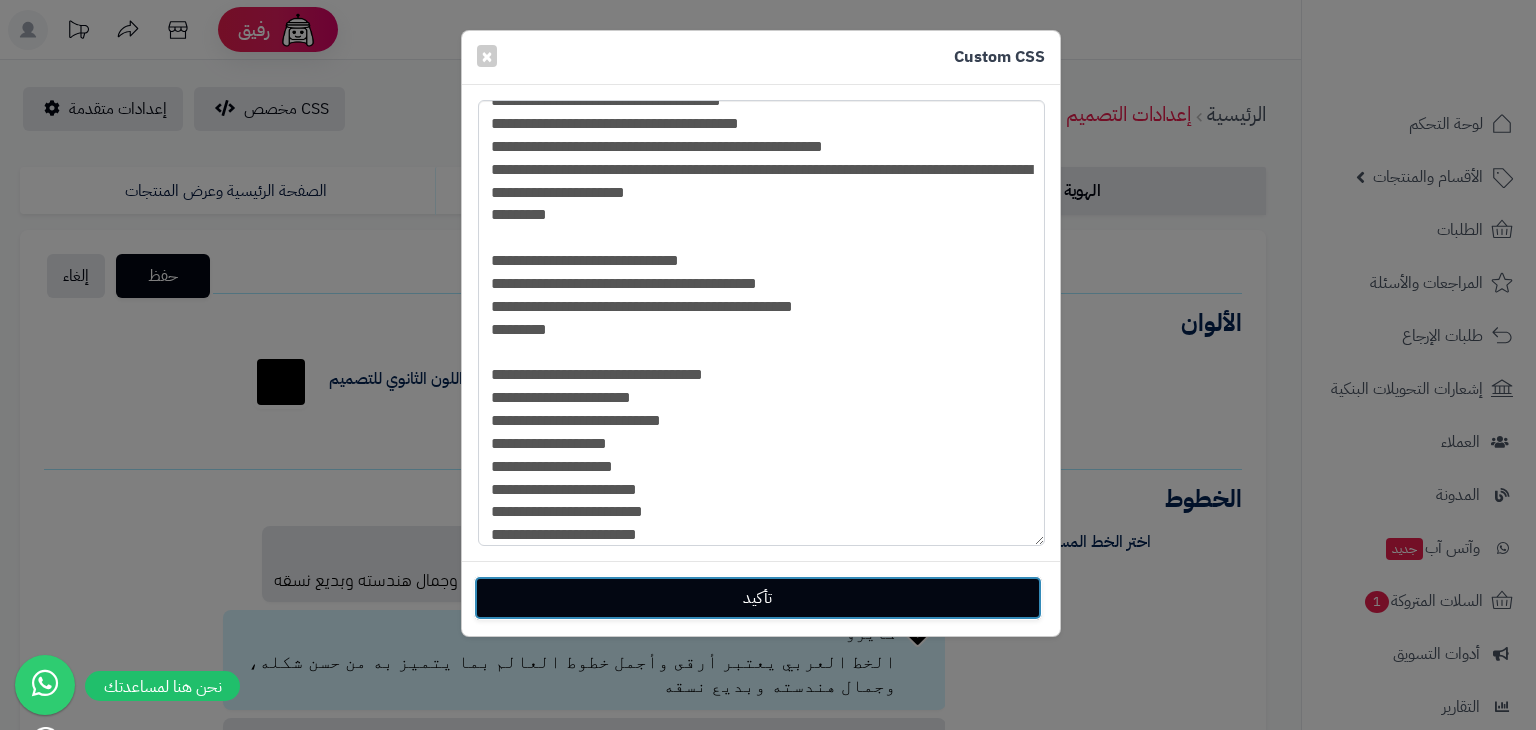 click on "تأكيد" at bounding box center (758, 598) 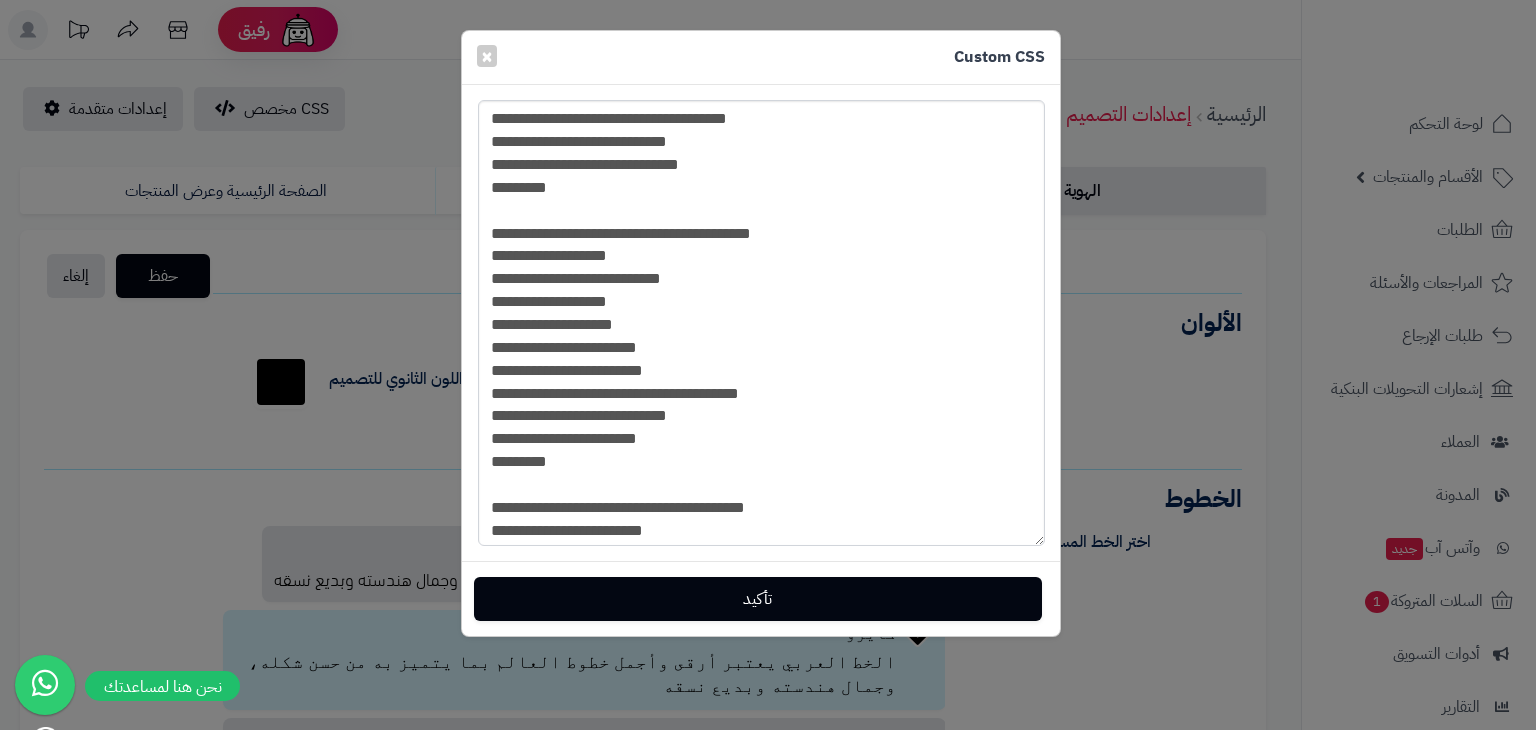 scroll, scrollTop: 0, scrollLeft: 0, axis: both 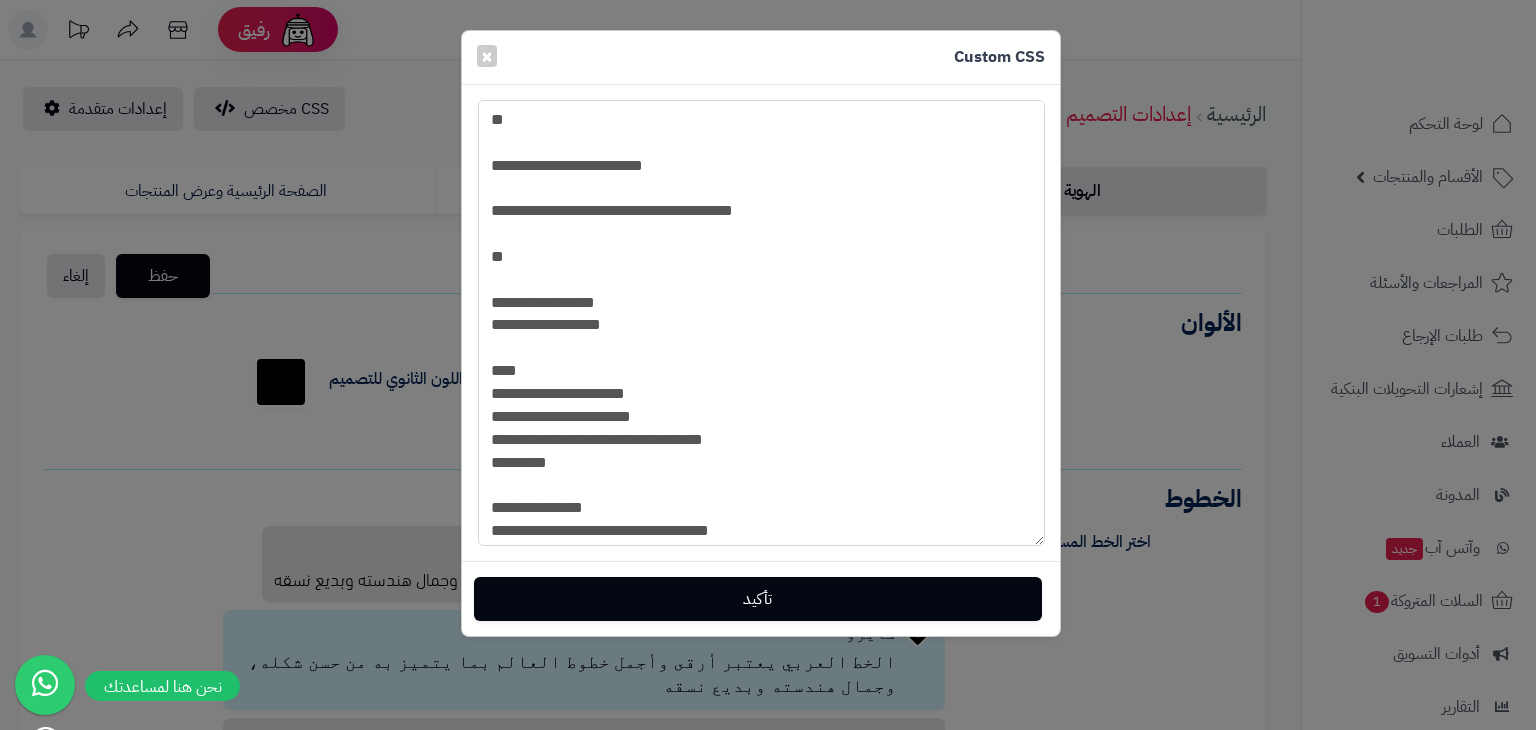click at bounding box center (761, 323) 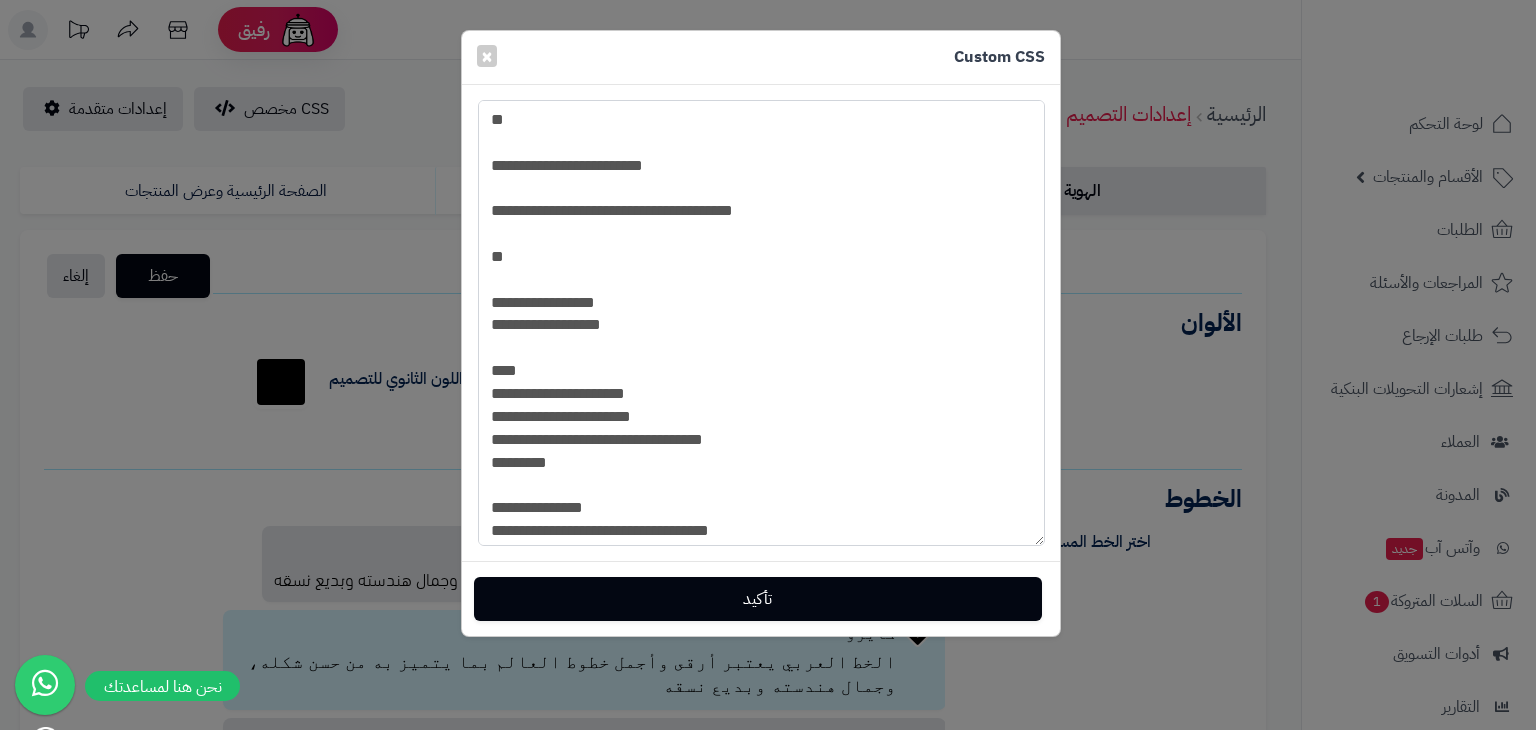 paste 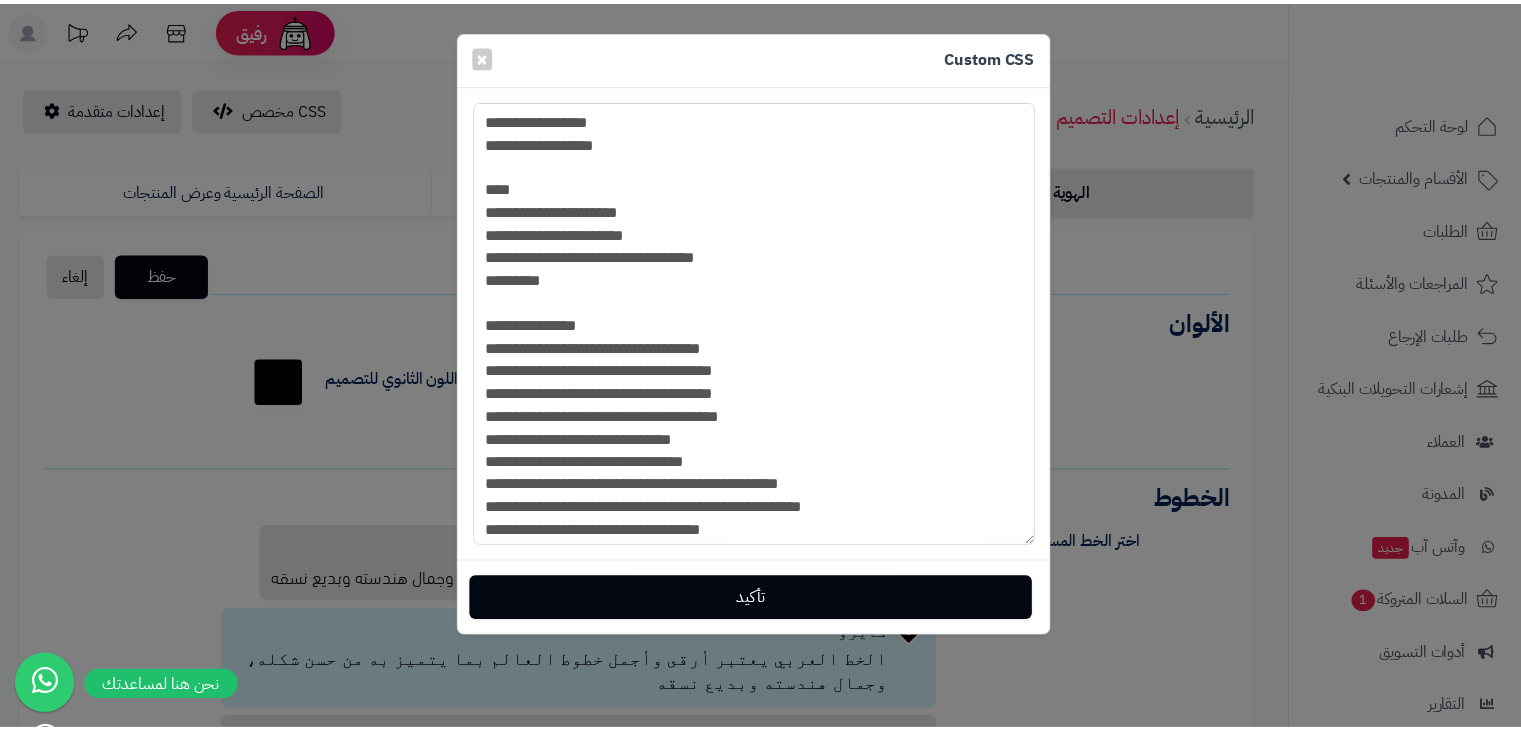 scroll, scrollTop: 37929, scrollLeft: 0, axis: vertical 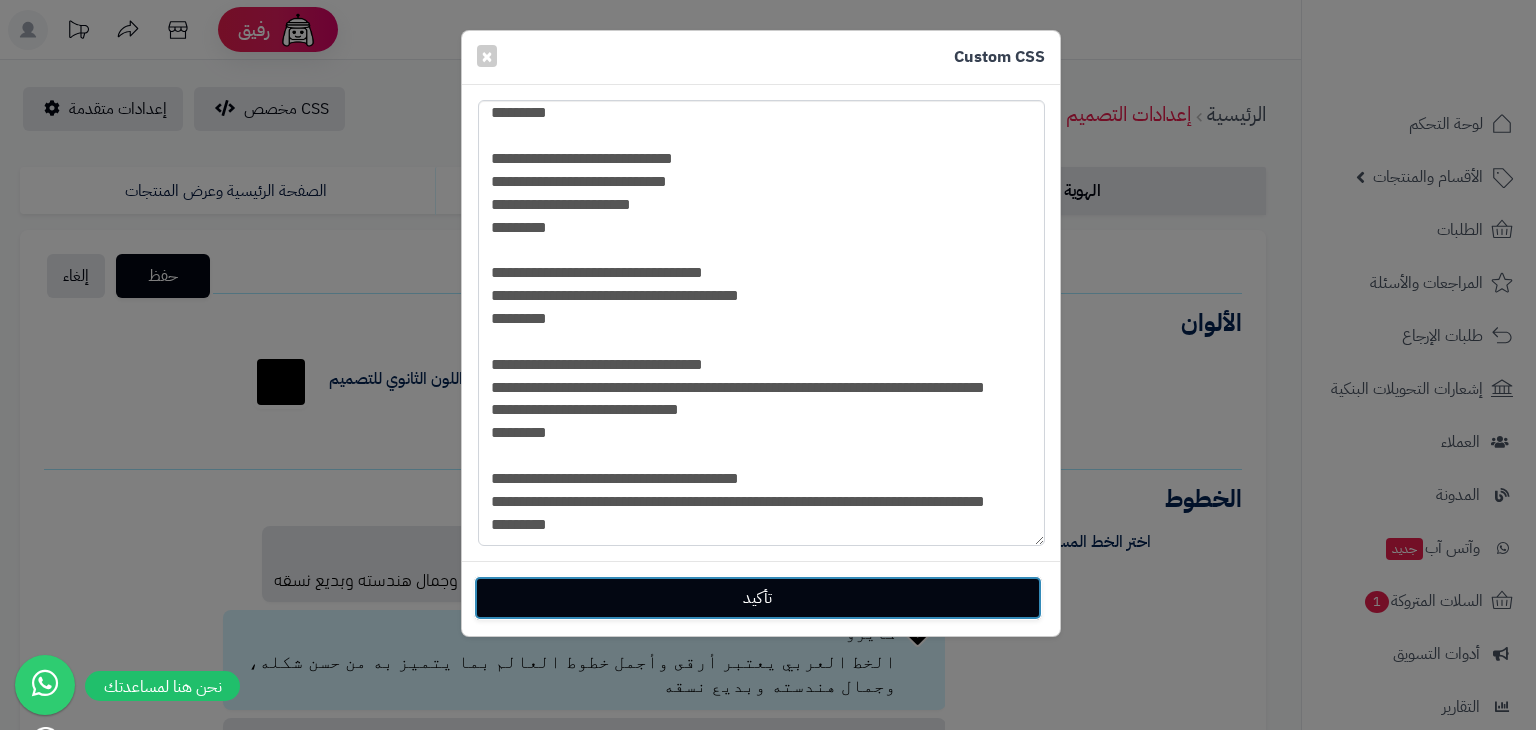 click on "تأكيد" at bounding box center (758, 598) 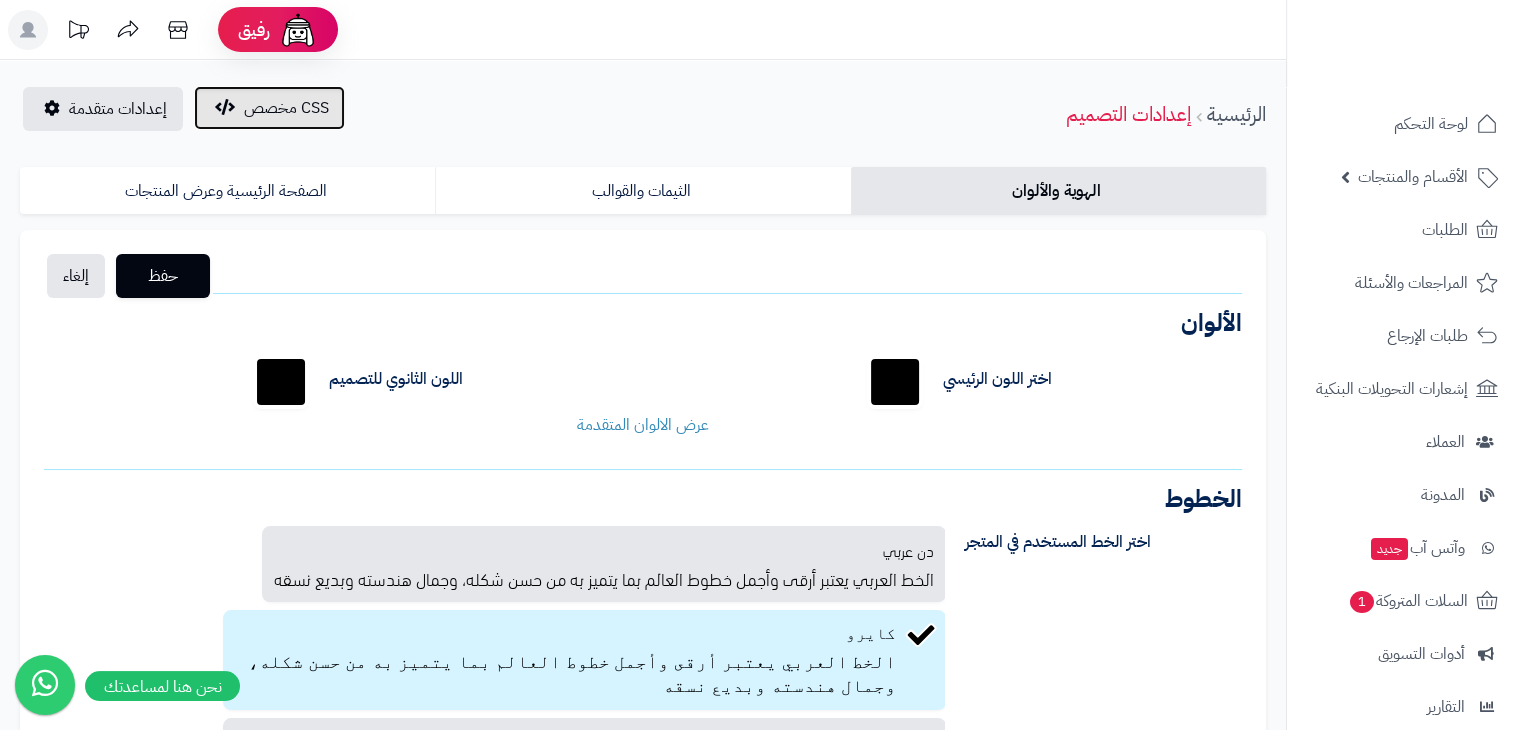 click on "CSS مخصص" at bounding box center (286, 108) 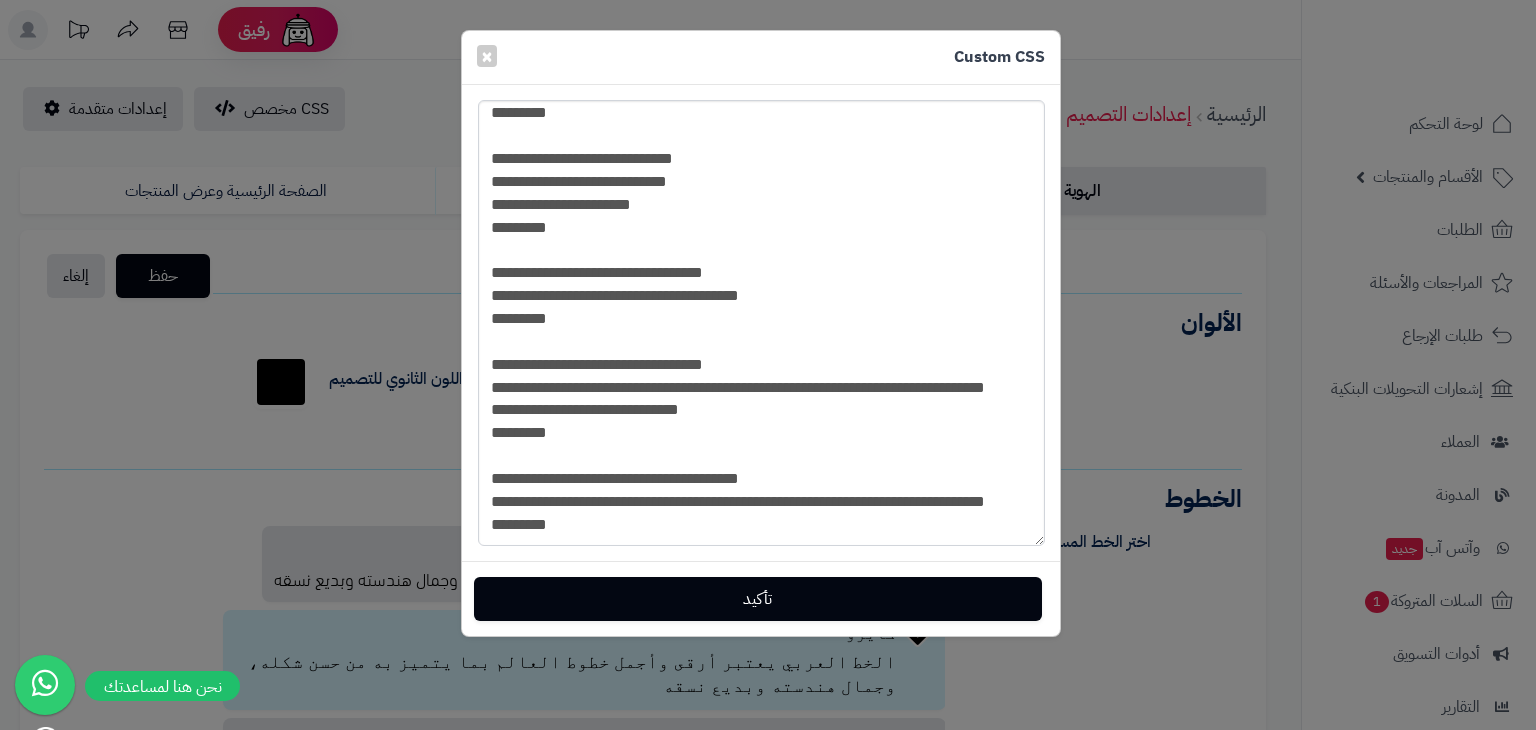 type on "**********" 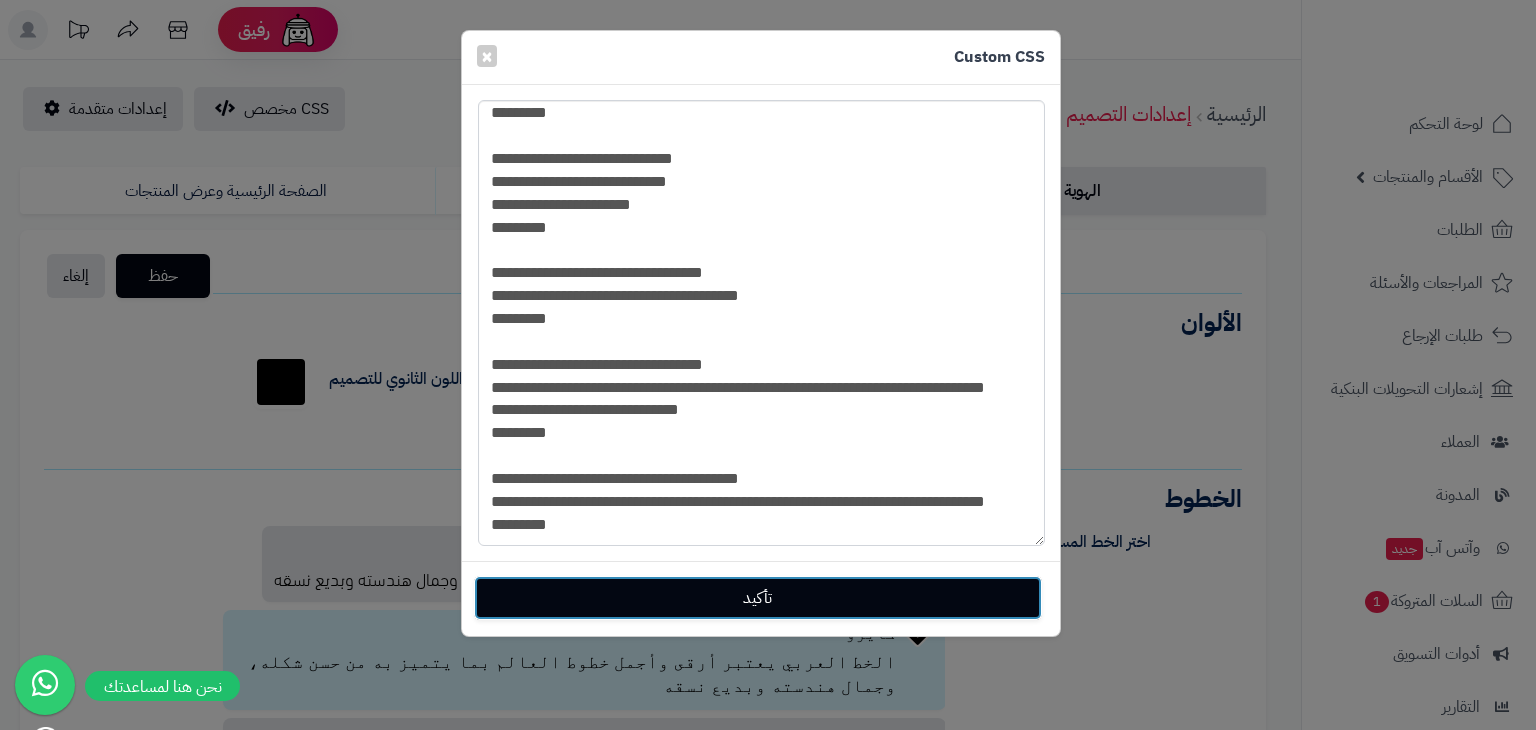 click on "تأكيد" at bounding box center [758, 598] 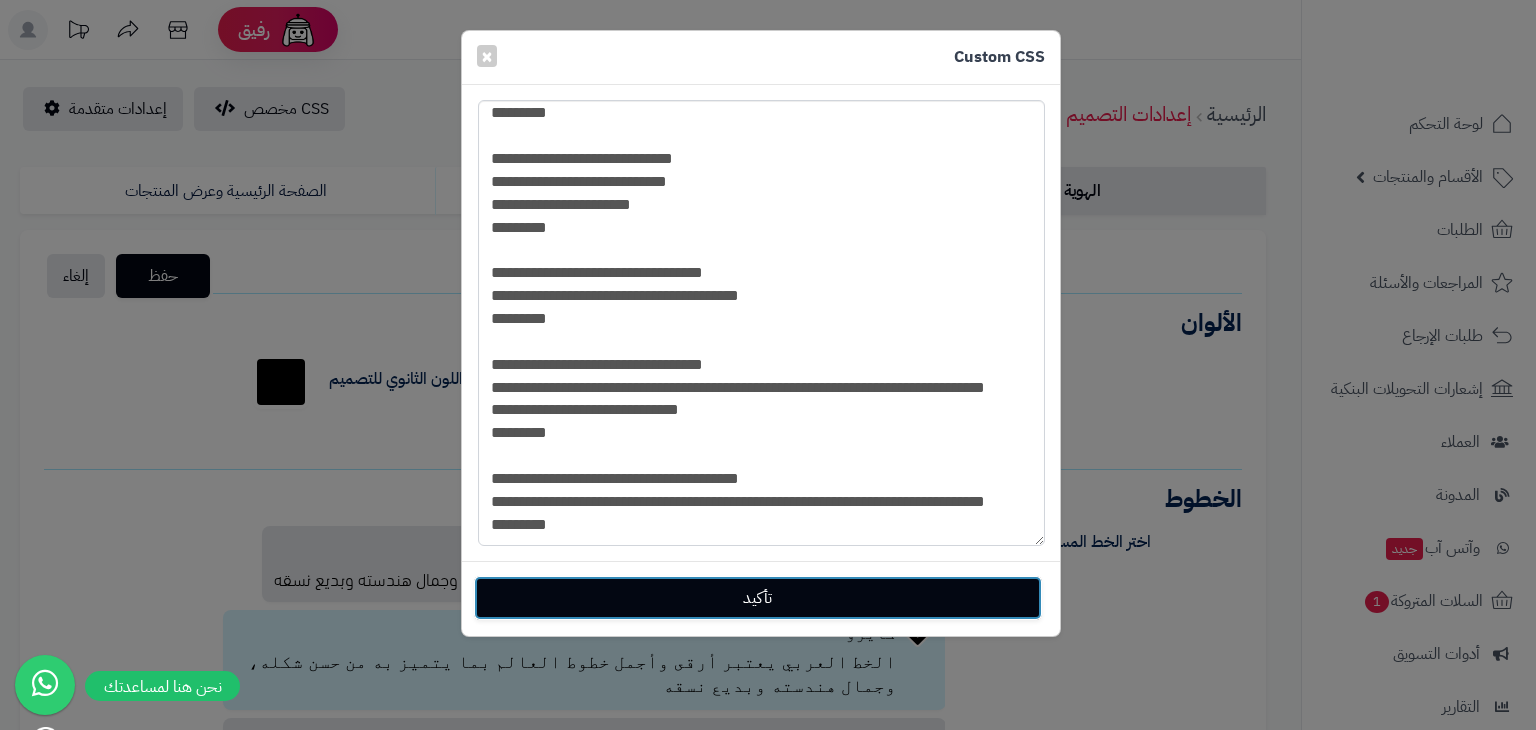 click on "تأكيد" at bounding box center (758, 598) 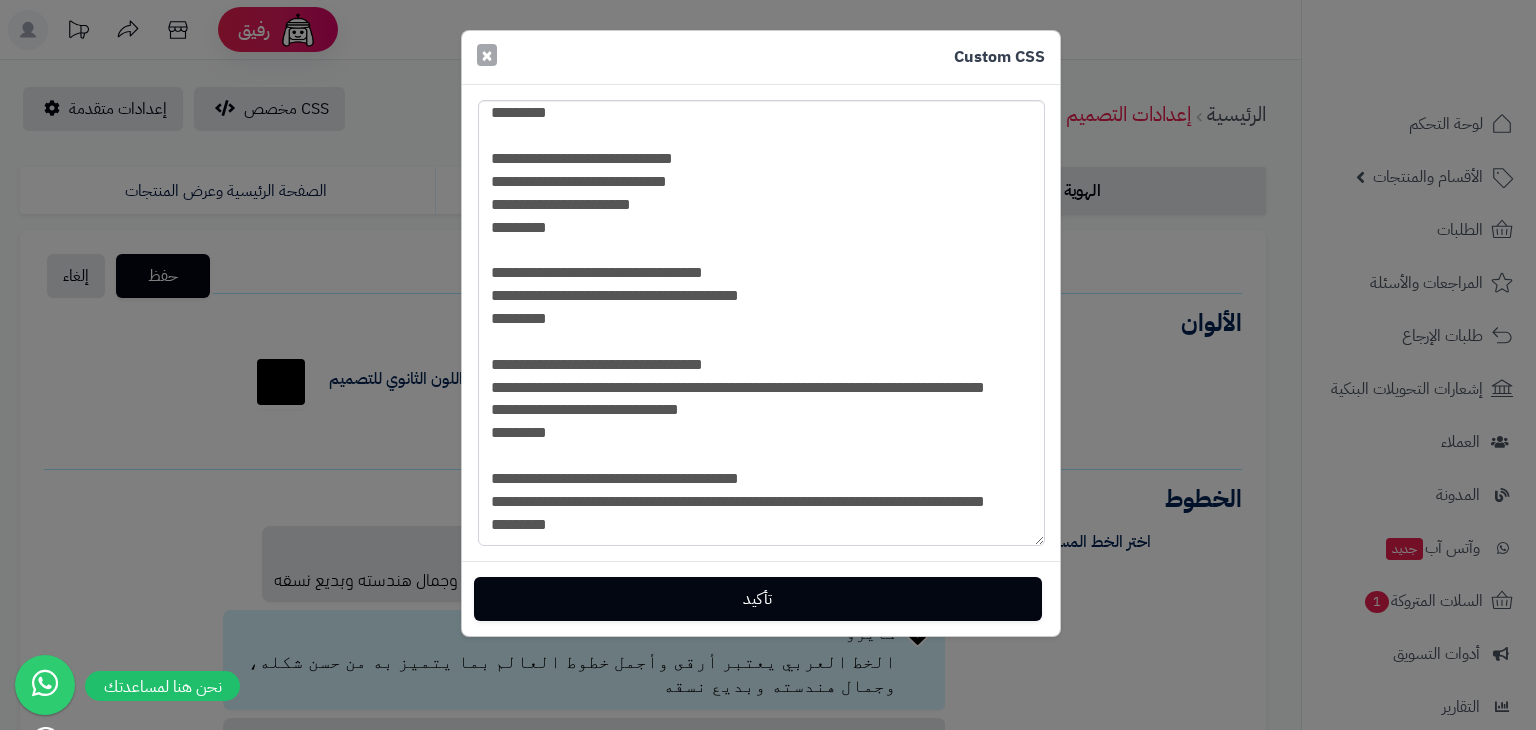 click on "×" at bounding box center [487, 55] 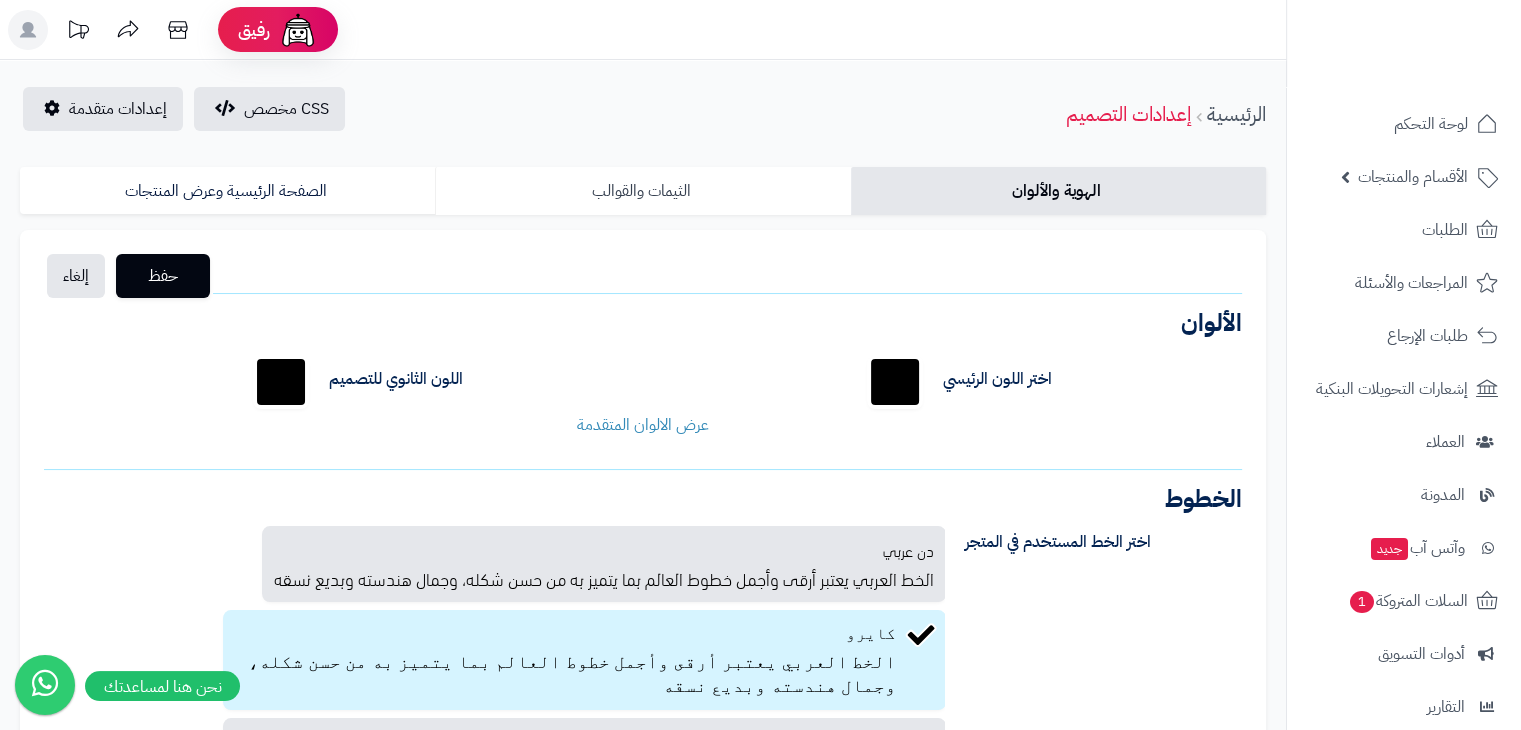 click on "الثيمات والقوالب" at bounding box center (642, 191) 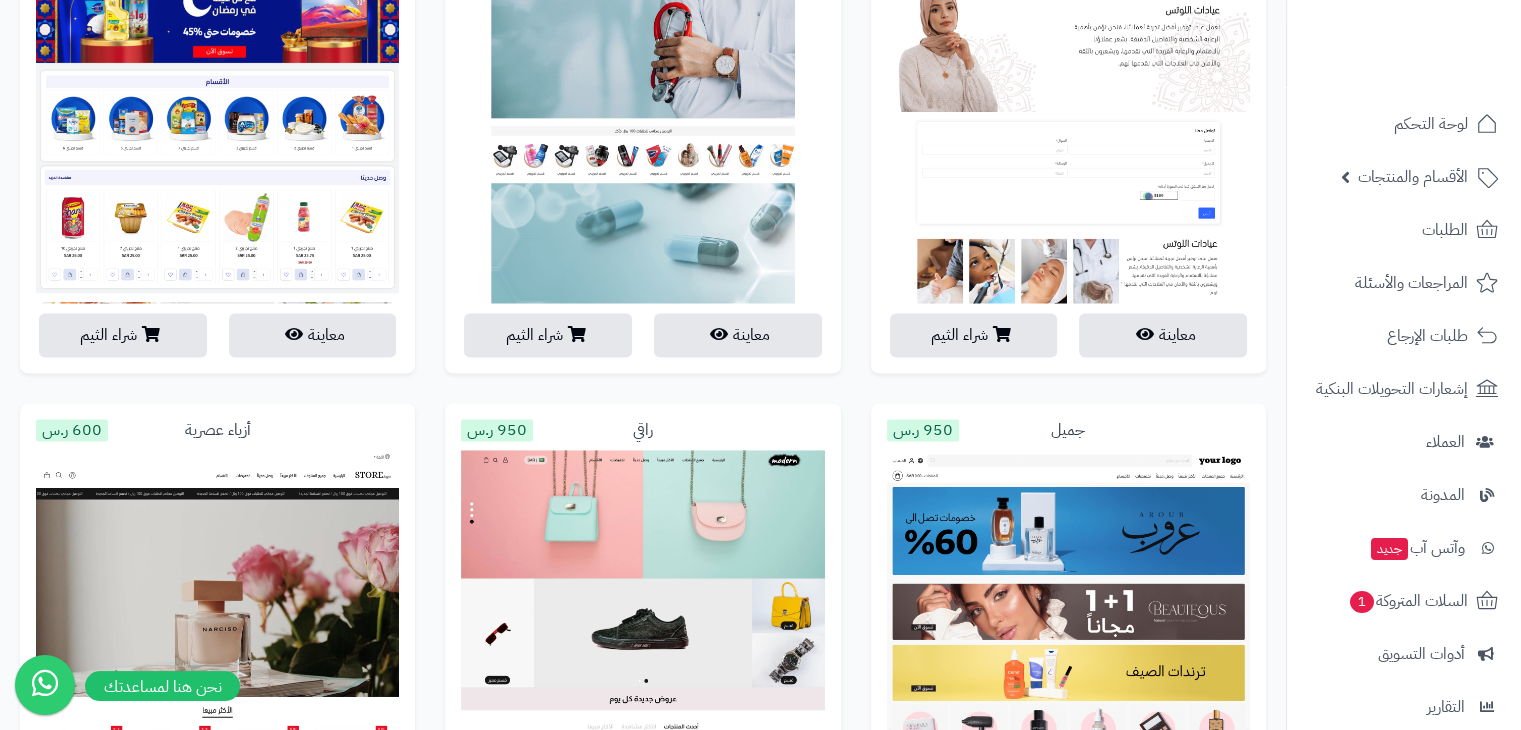 scroll, scrollTop: 2800, scrollLeft: 0, axis: vertical 